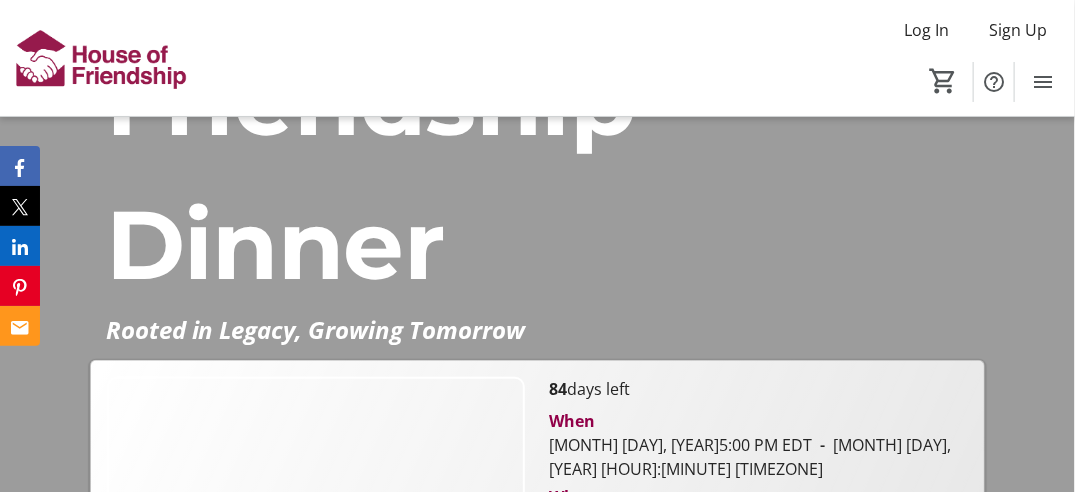 scroll, scrollTop: 300, scrollLeft: 0, axis: vertical 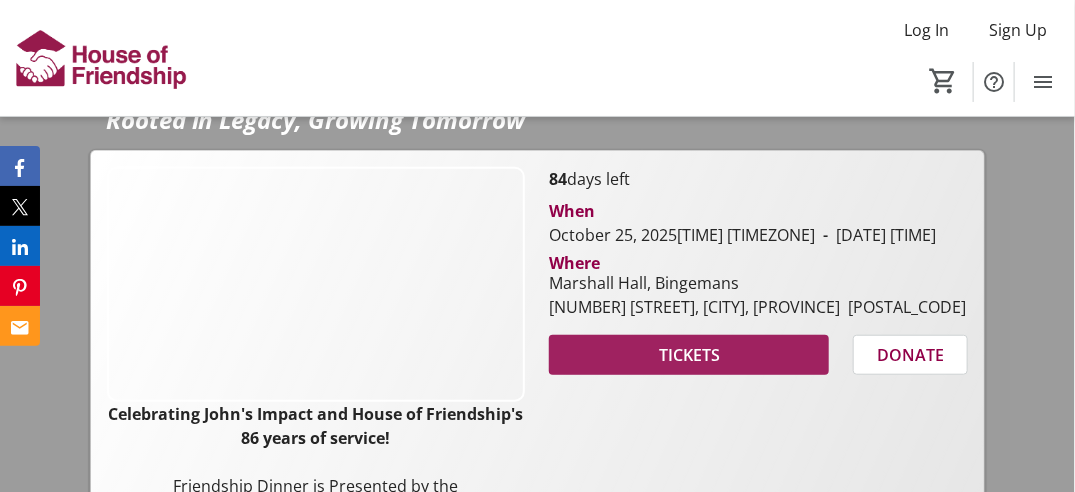 click on "TICKETS" at bounding box center (689, 355) 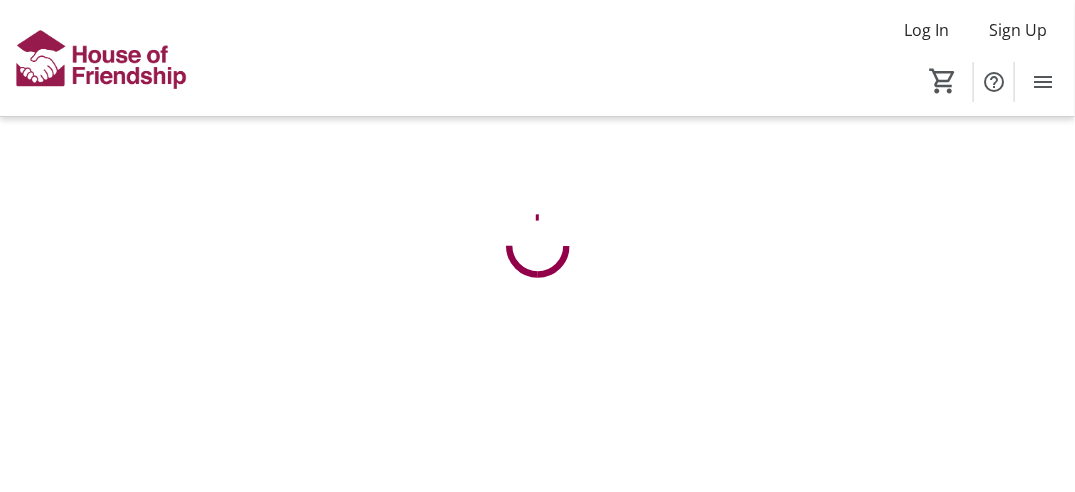scroll, scrollTop: 0, scrollLeft: 0, axis: both 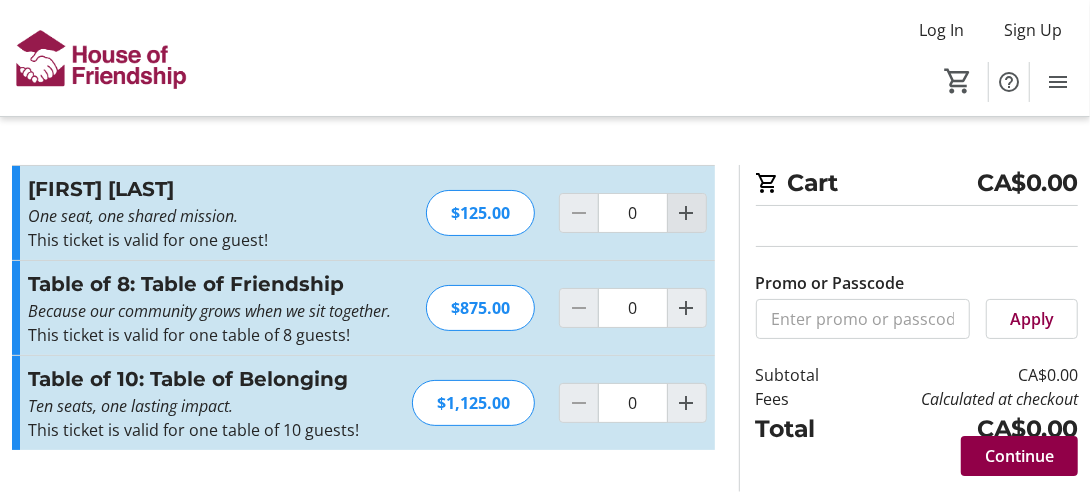 click 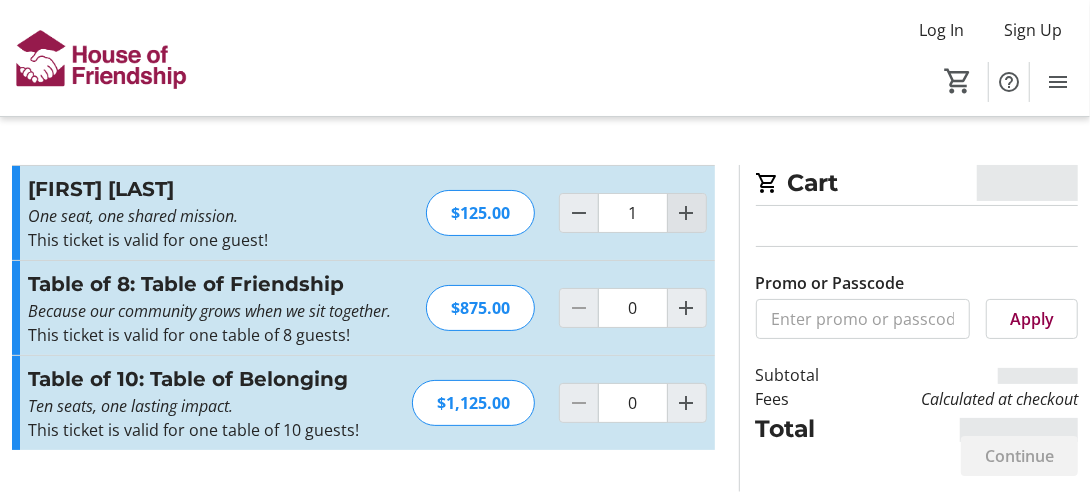 click 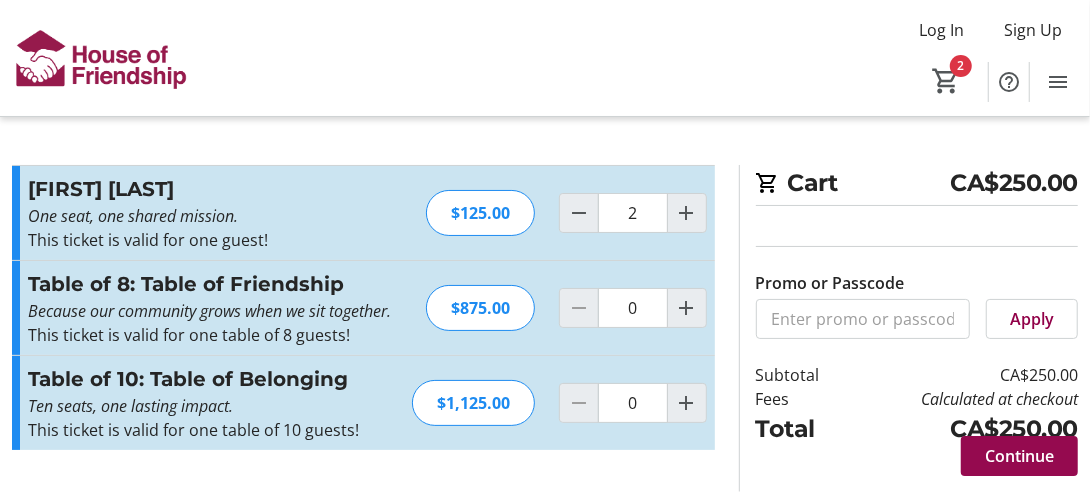 click on "Continue" 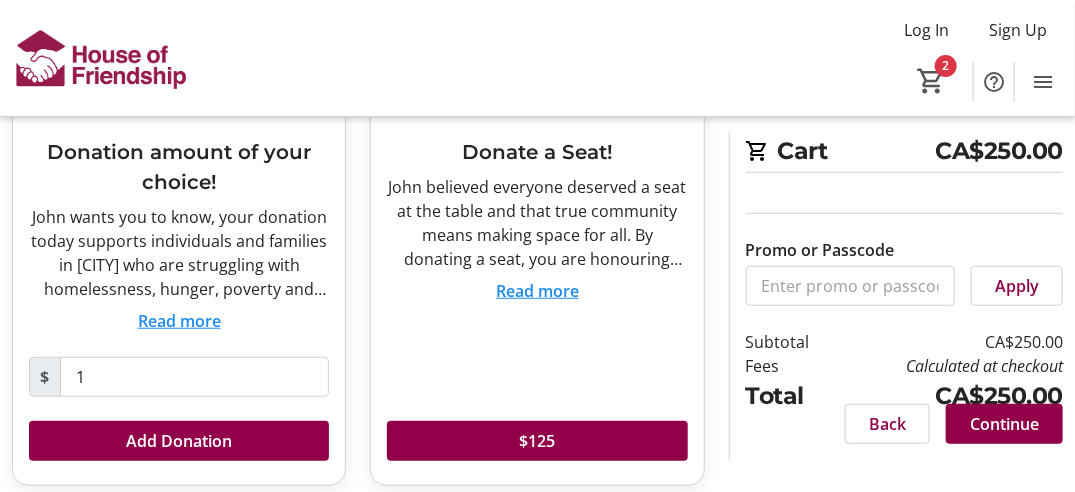 scroll, scrollTop: 316, scrollLeft: 0, axis: vertical 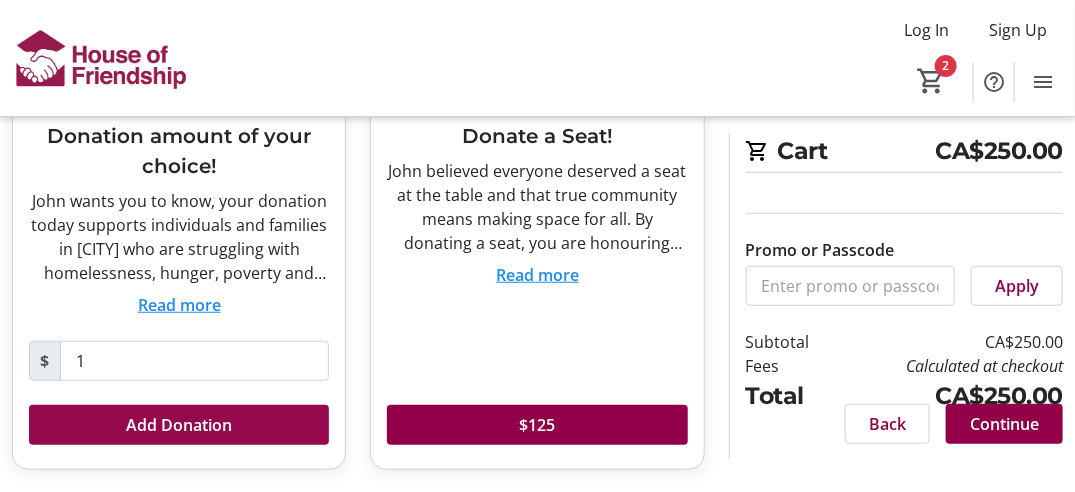 click on "Add Donation" 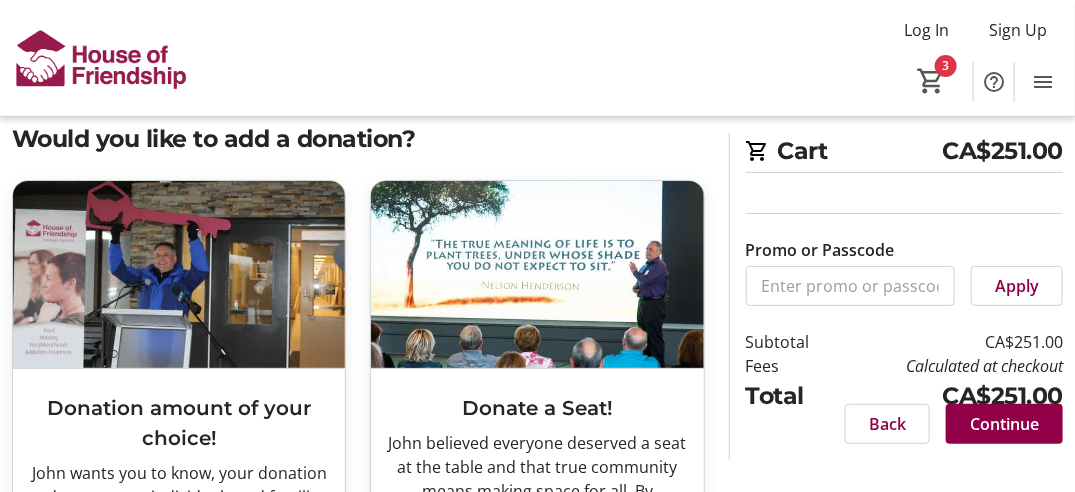 scroll, scrollTop: 0, scrollLeft: 0, axis: both 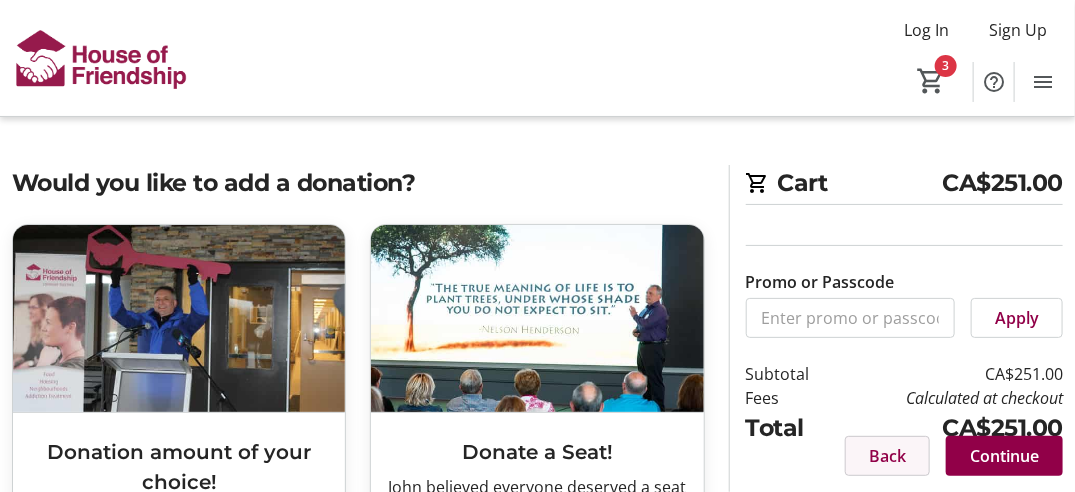 click on "Back" 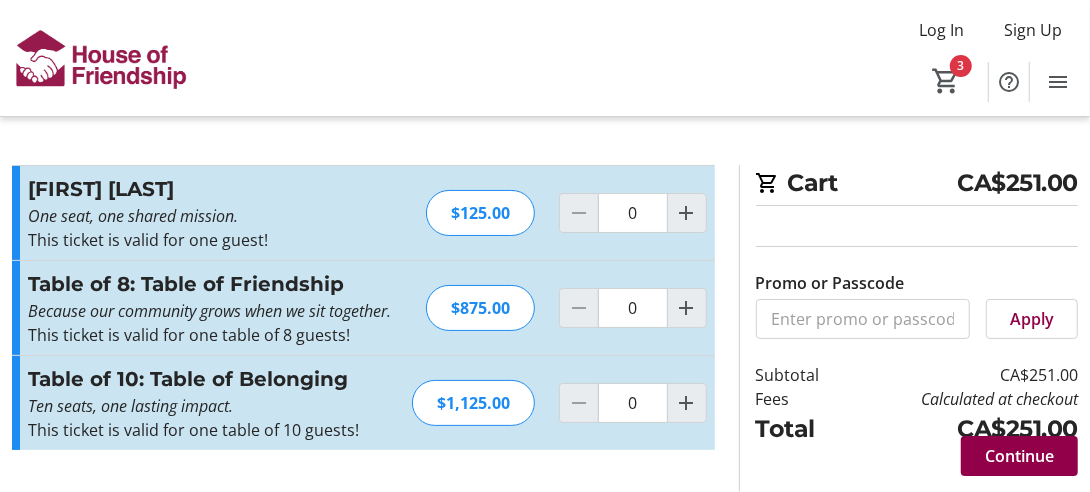 type on "2" 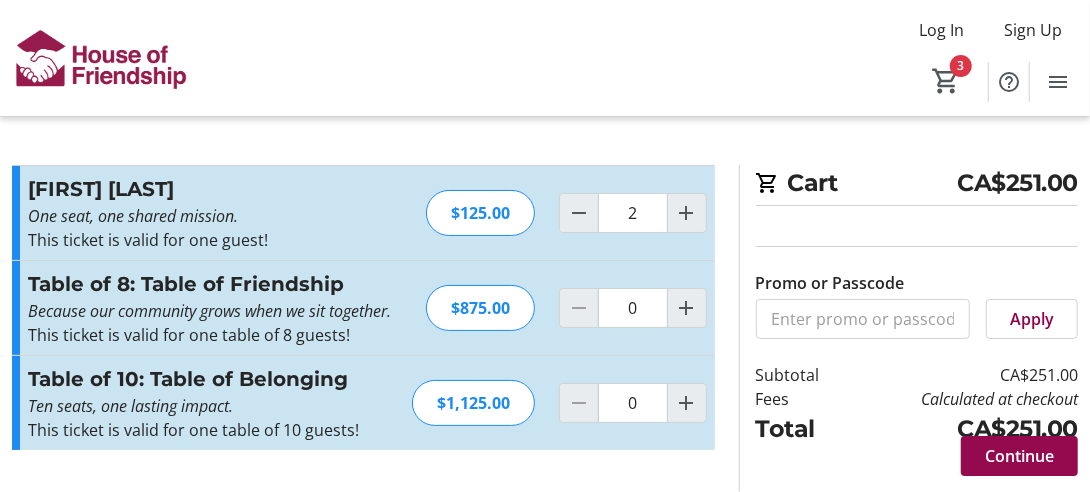 click on "Continue" 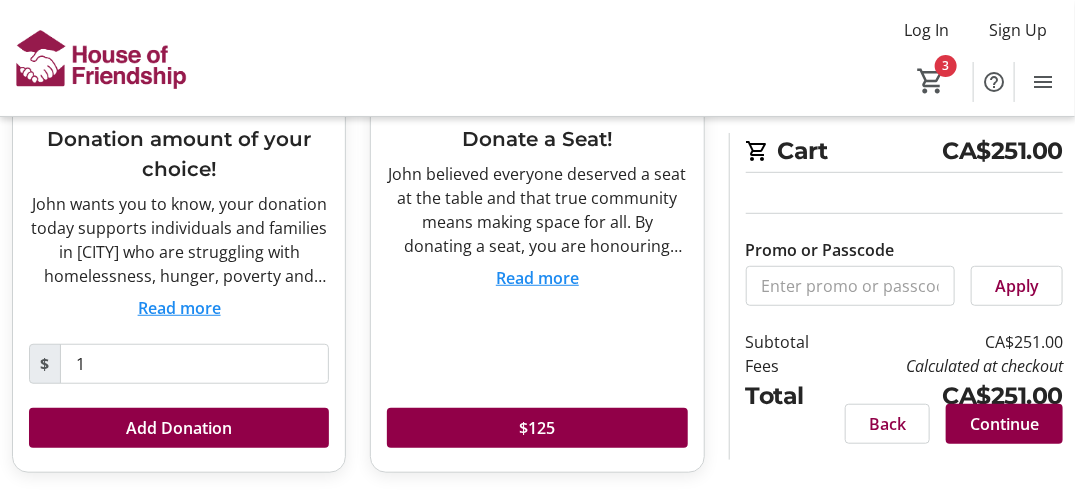 scroll, scrollTop: 316, scrollLeft: 0, axis: vertical 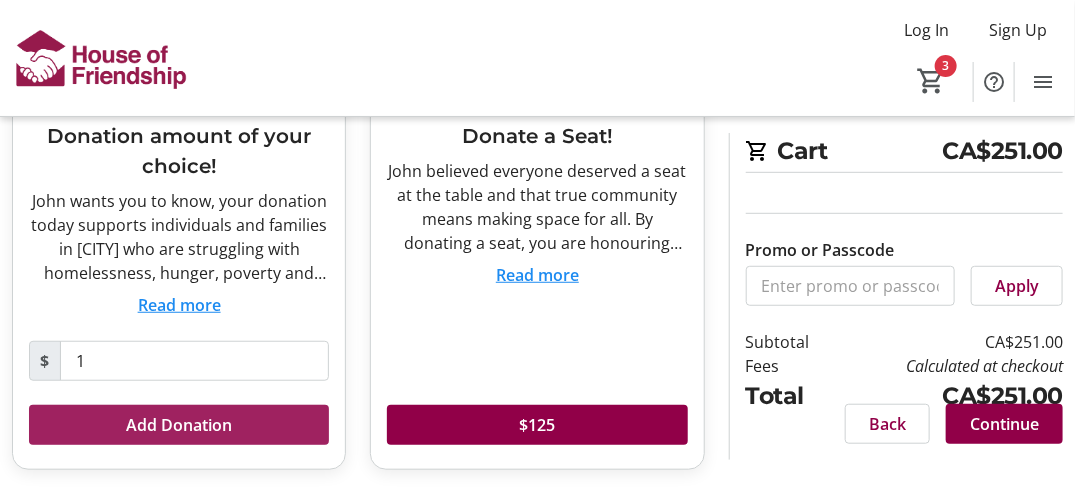 click on "Add Donation" 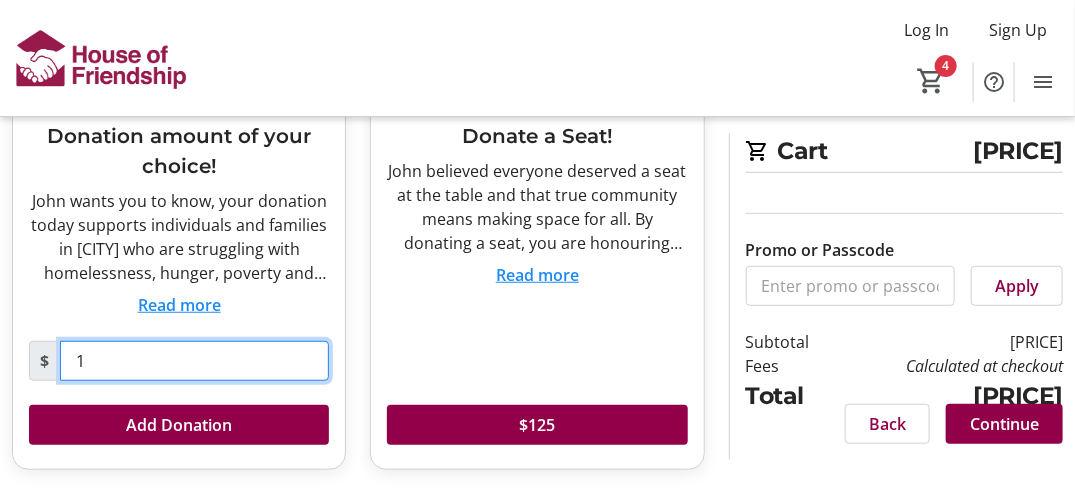 click on "1" at bounding box center [194, 361] 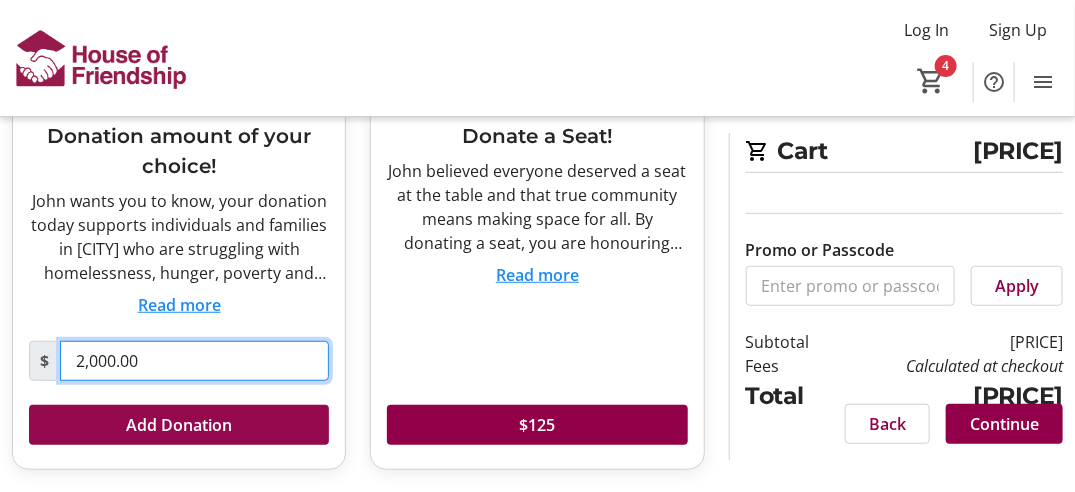type on "2,000.00" 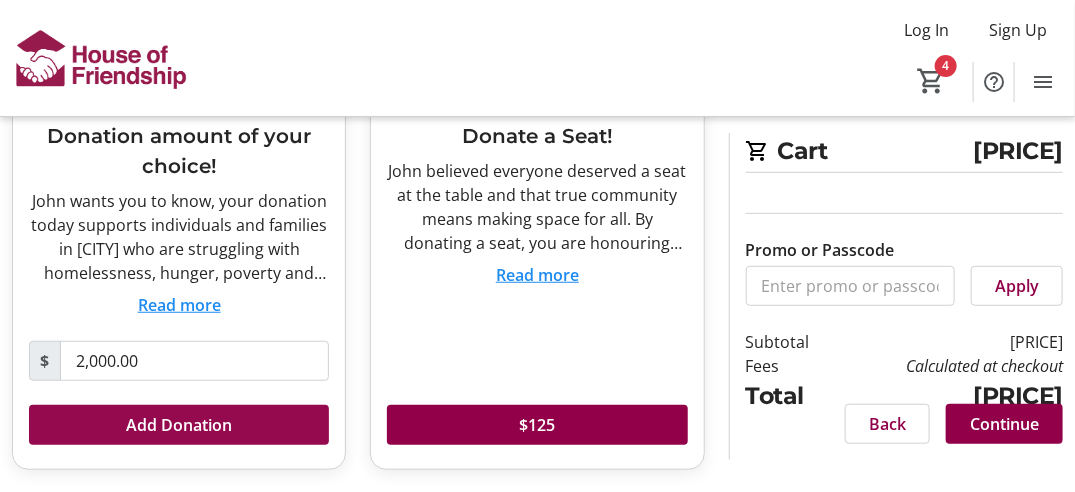 click on "Add Donation" 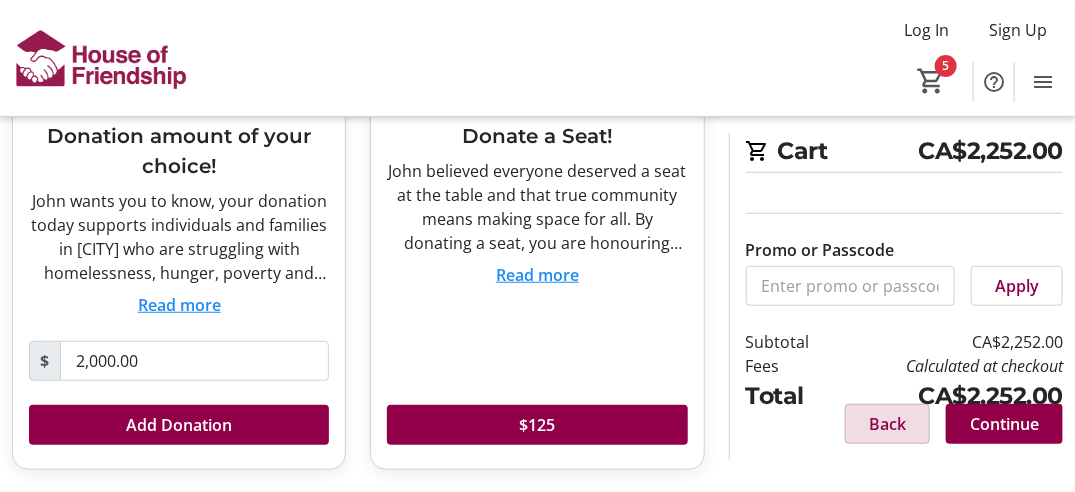 click on "Back" 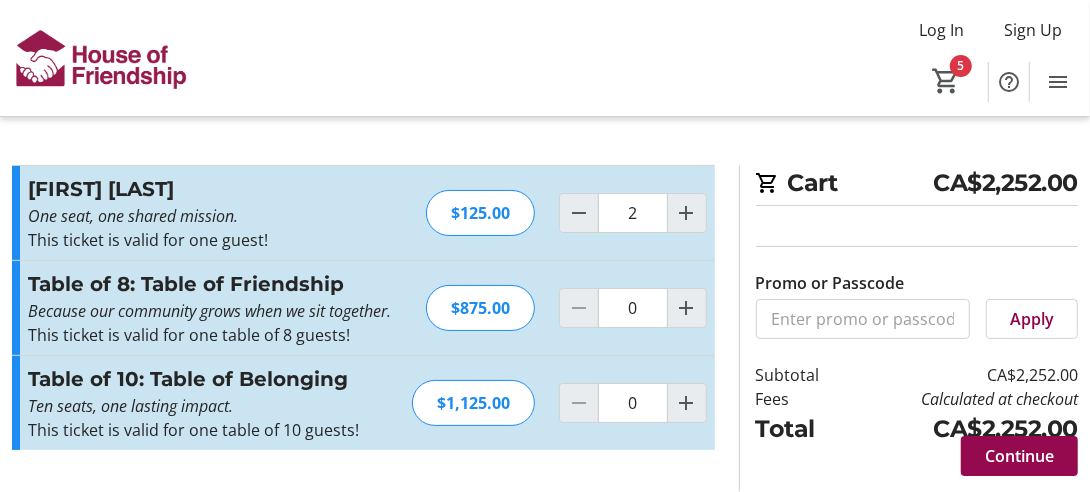 click on "Continue" 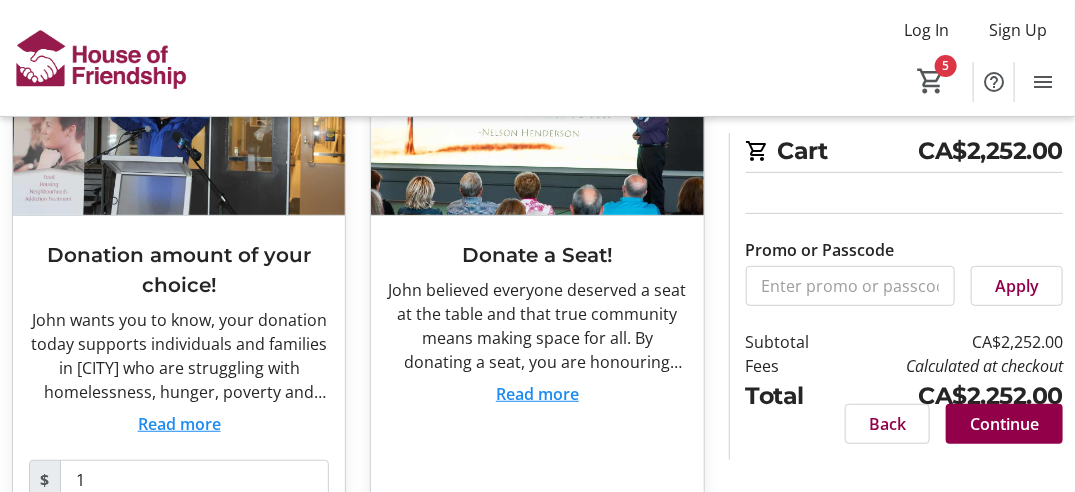 scroll, scrollTop: 300, scrollLeft: 0, axis: vertical 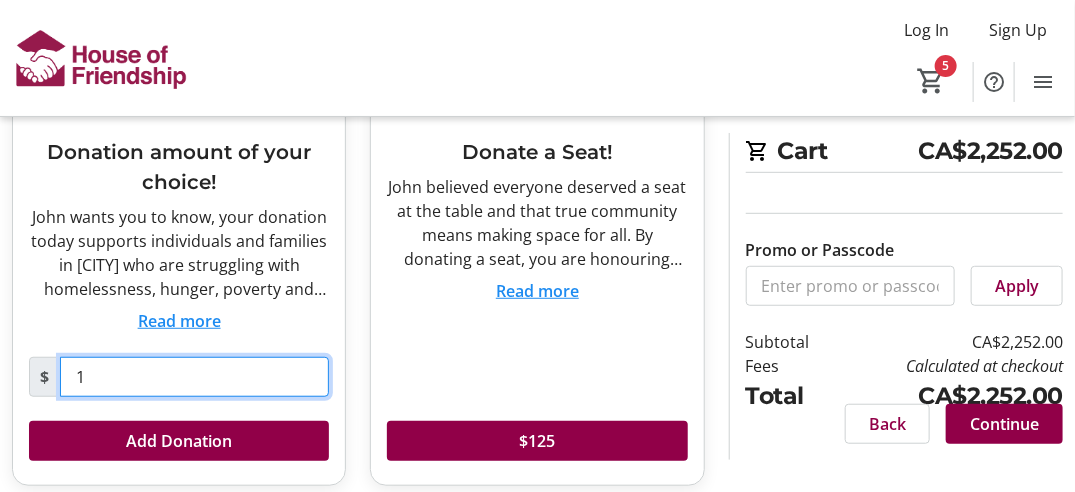click on "1" at bounding box center (194, 377) 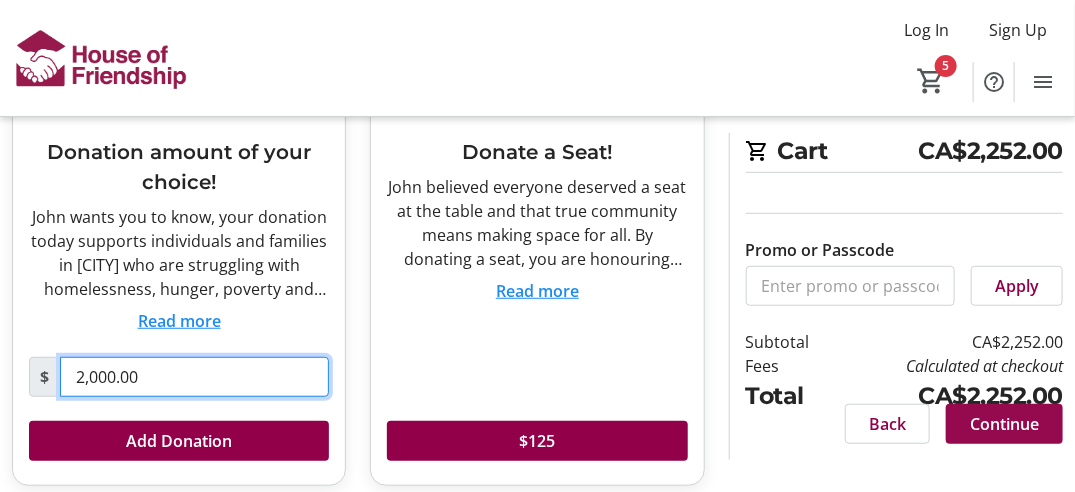 type on "2,000.00" 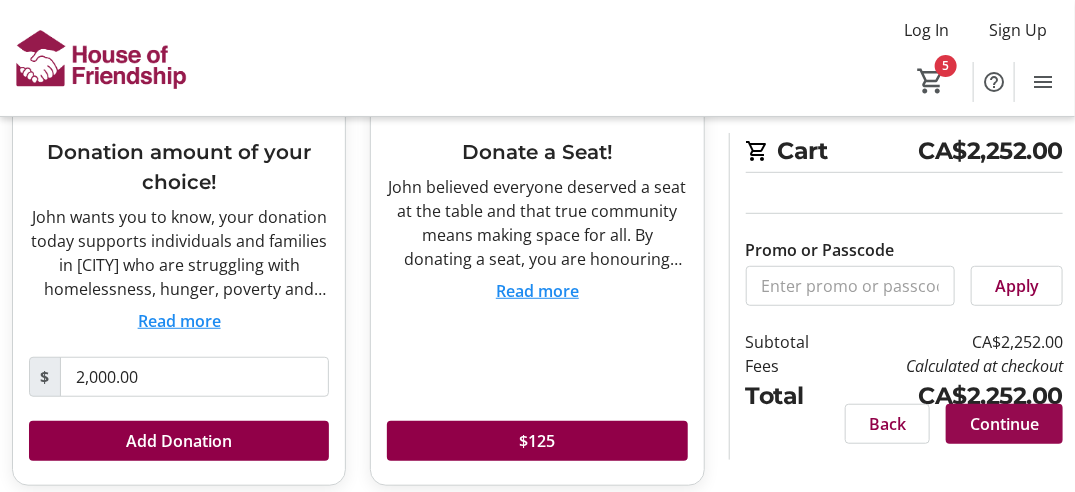 click on "Continue" 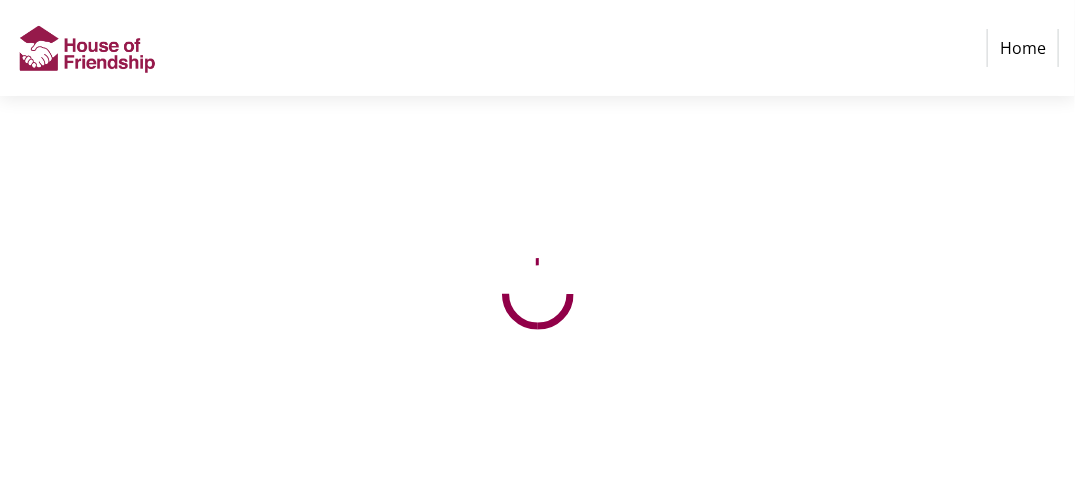 scroll, scrollTop: 0, scrollLeft: 0, axis: both 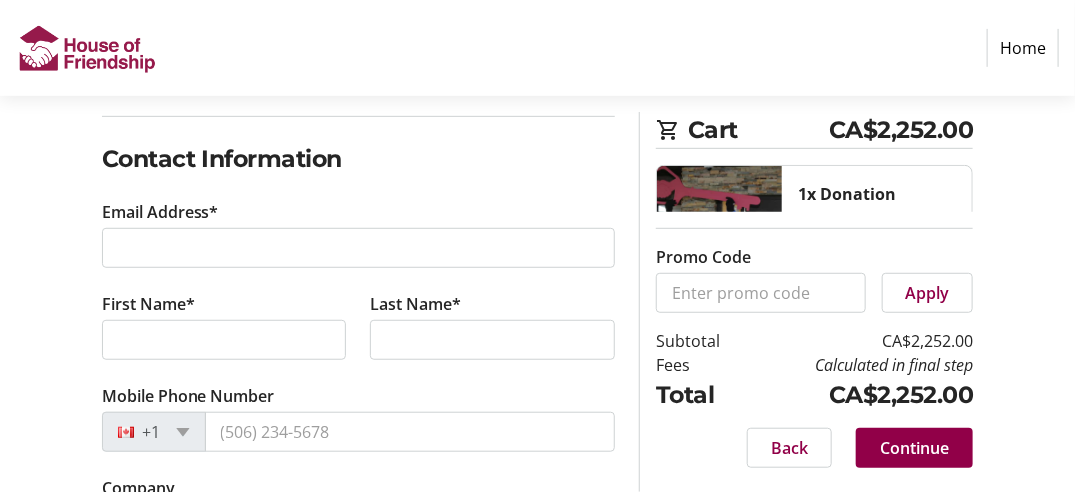click on "Email Address*" 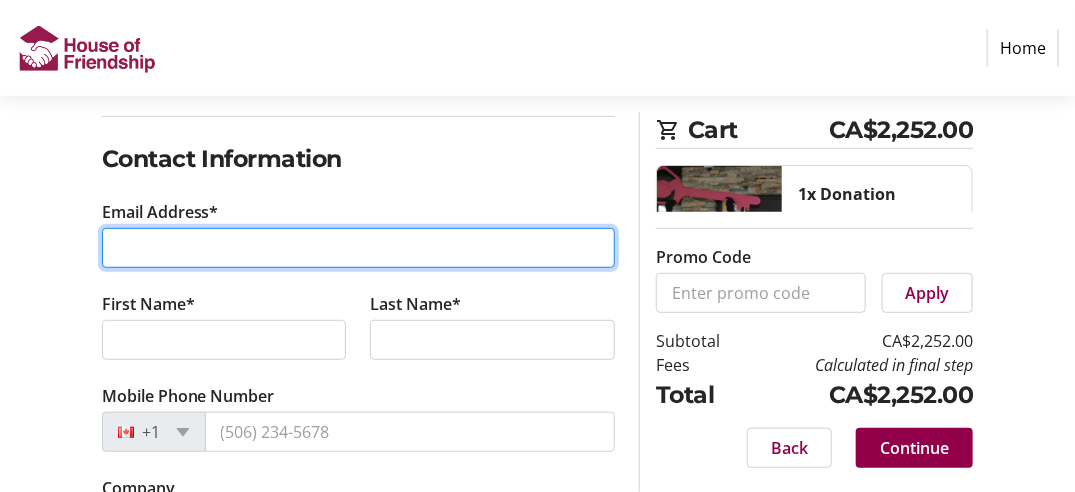 click on "Email Address*" at bounding box center [359, 248] 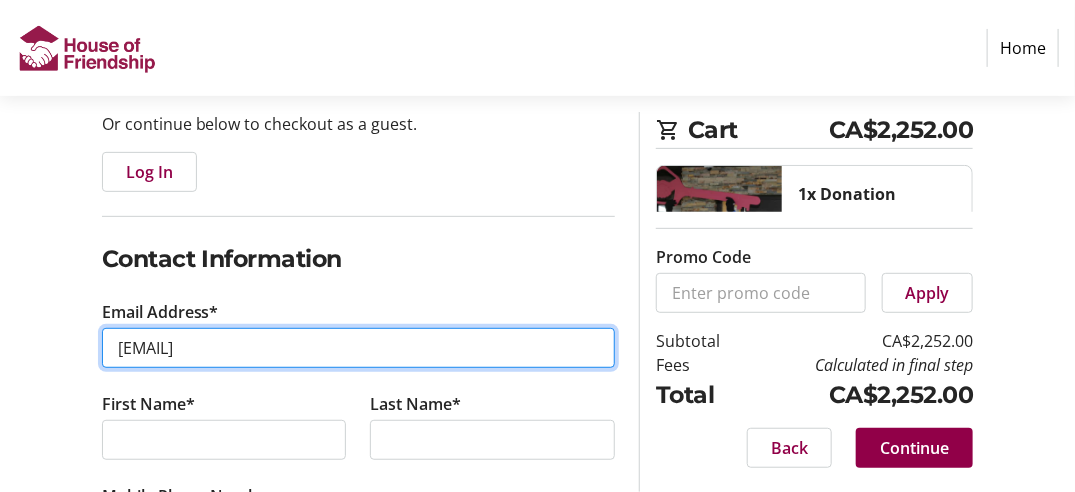 scroll, scrollTop: 300, scrollLeft: 0, axis: vertical 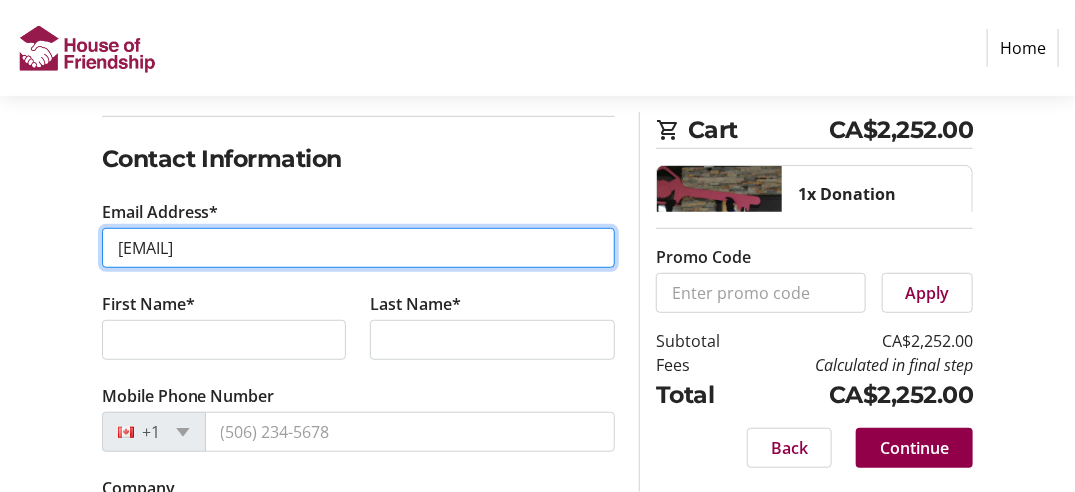 type on "[EMAIL]" 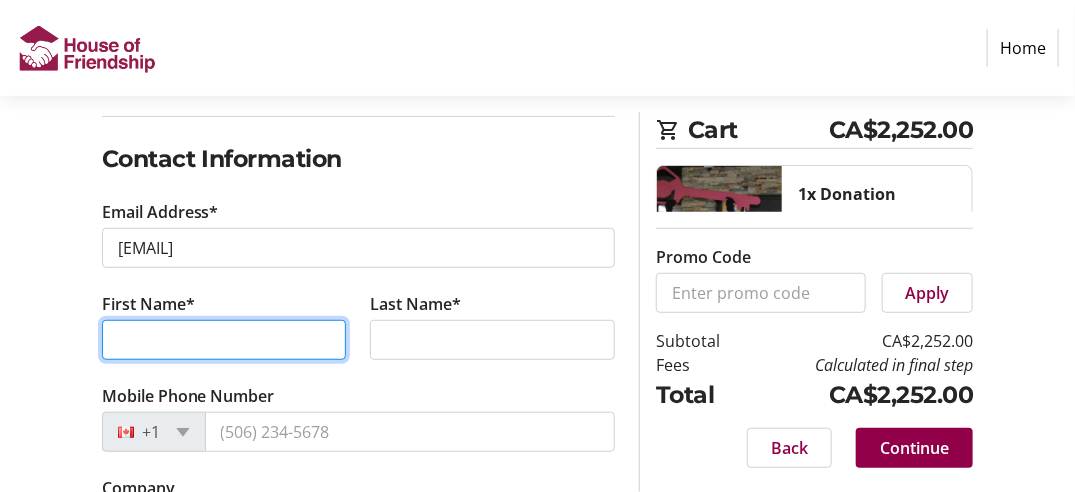 click on "First Name*" at bounding box center (224, 340) 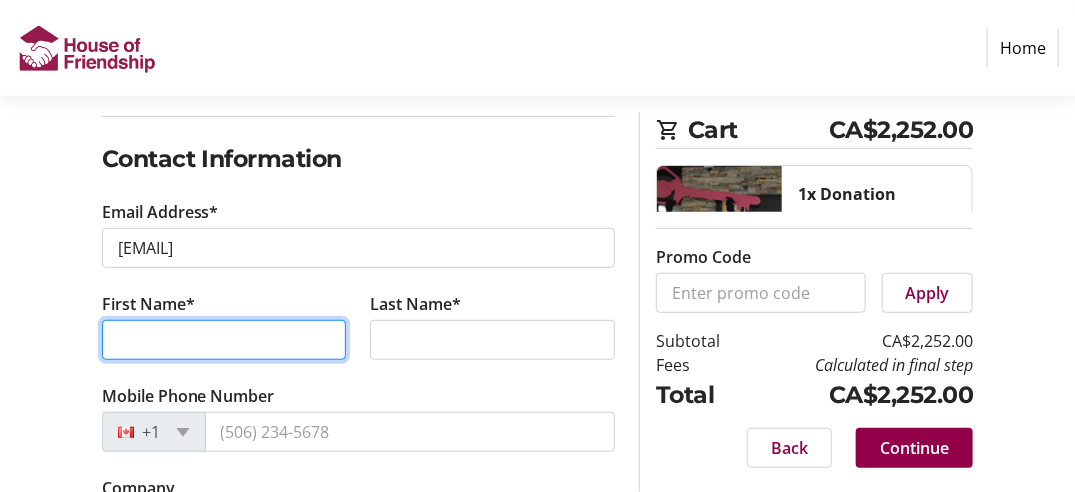 type on "[FIRST]" 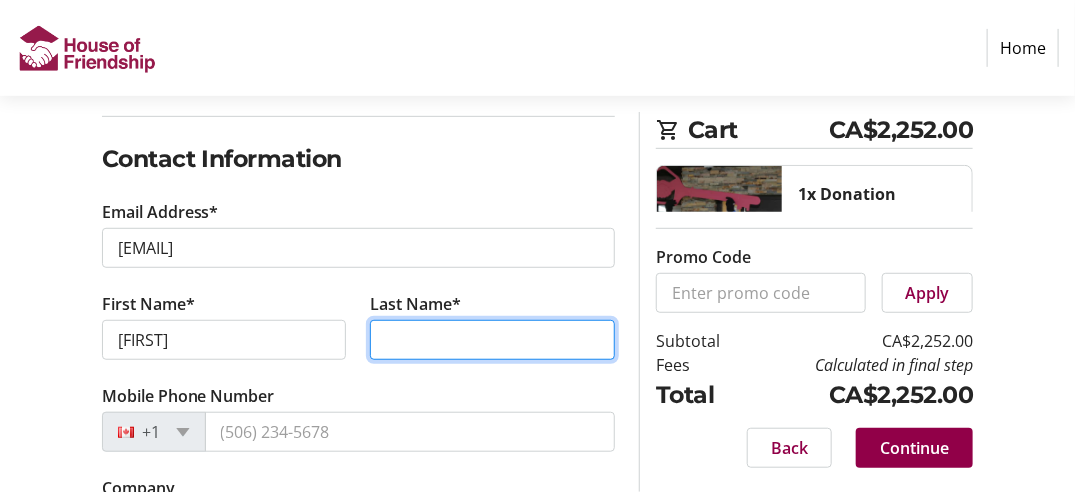 type on "[LAST]" 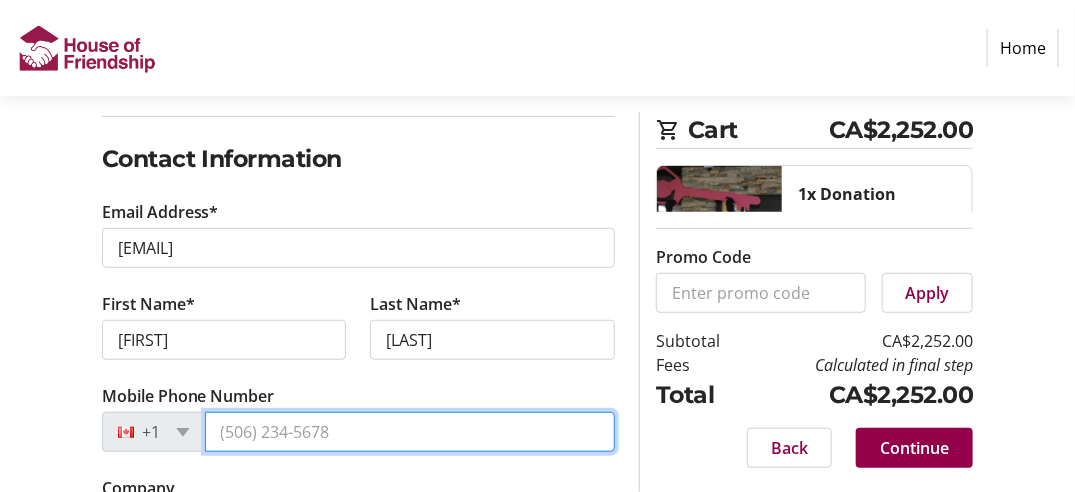 type on "([PHONE])" 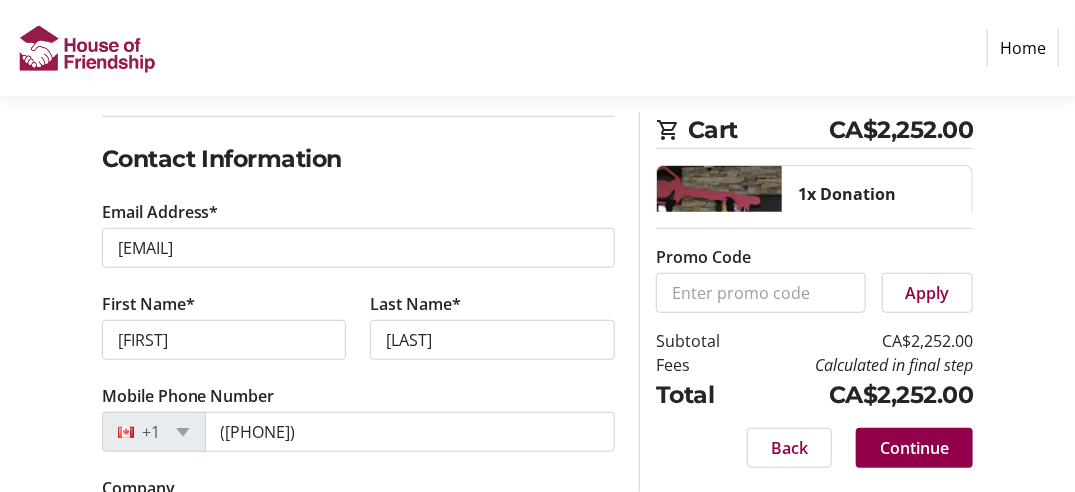 type on "[NUMBER] [STREET]" 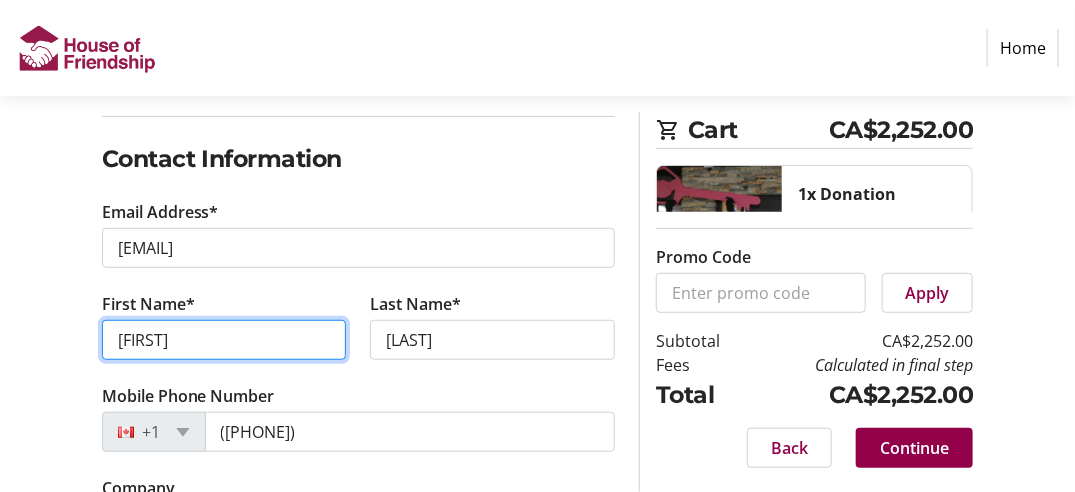 type on "DNS" 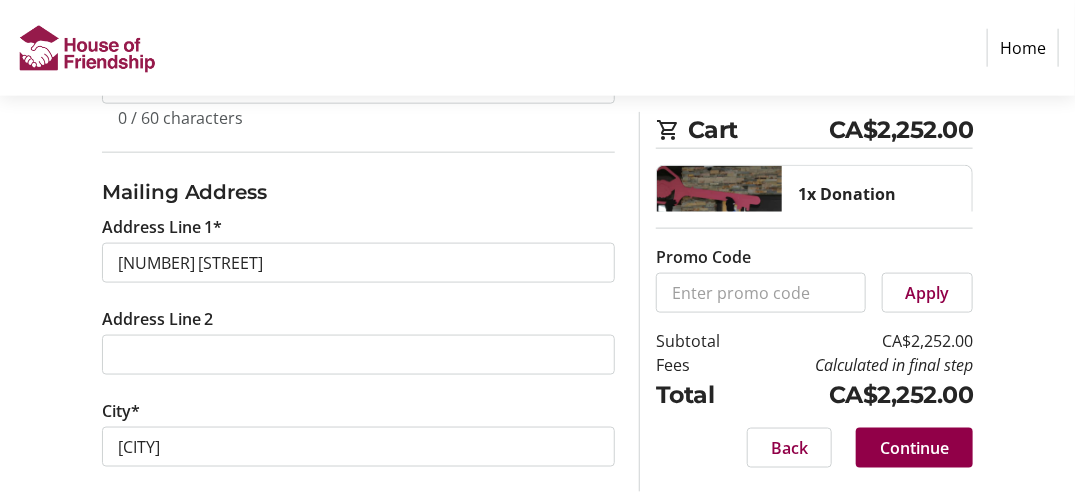 scroll, scrollTop: 630, scrollLeft: 0, axis: vertical 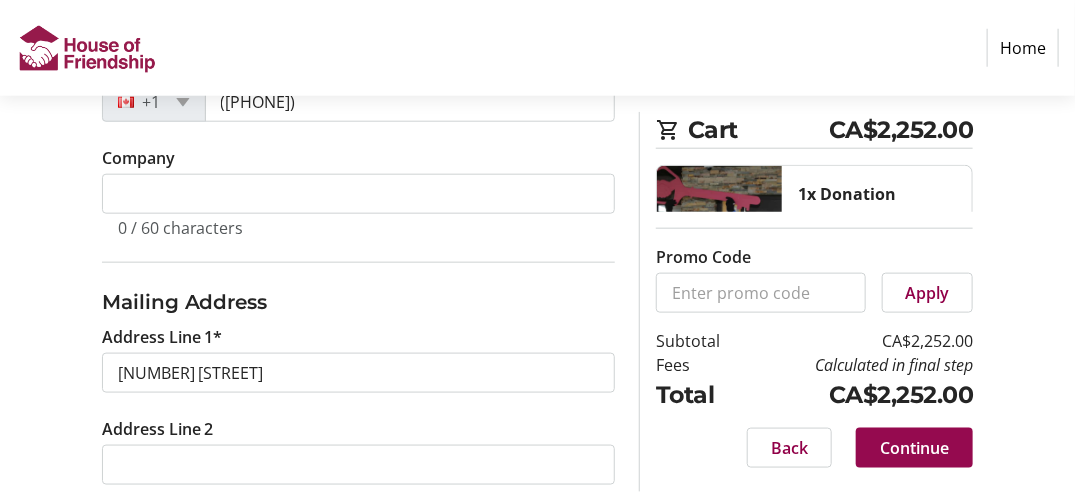 click on "Continue" 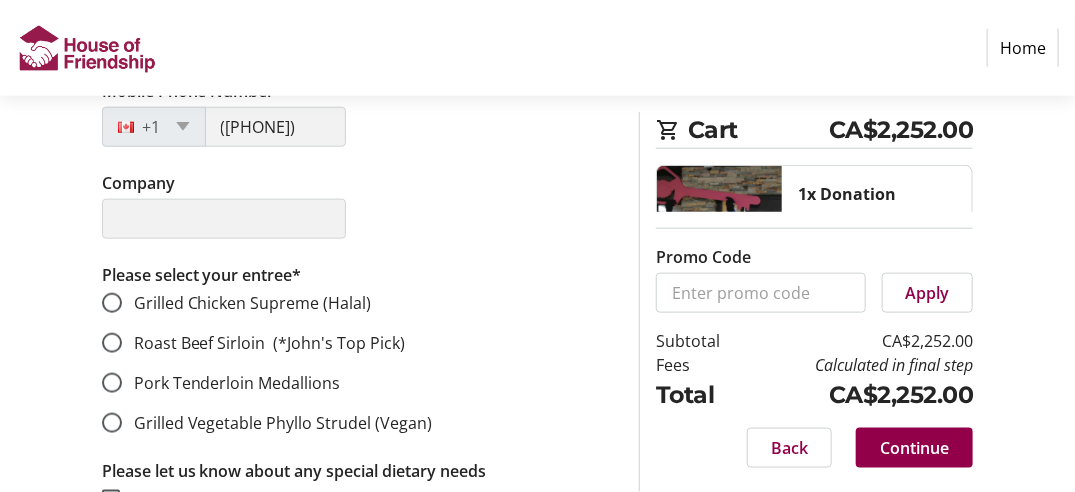 scroll, scrollTop: 100, scrollLeft: 0, axis: vertical 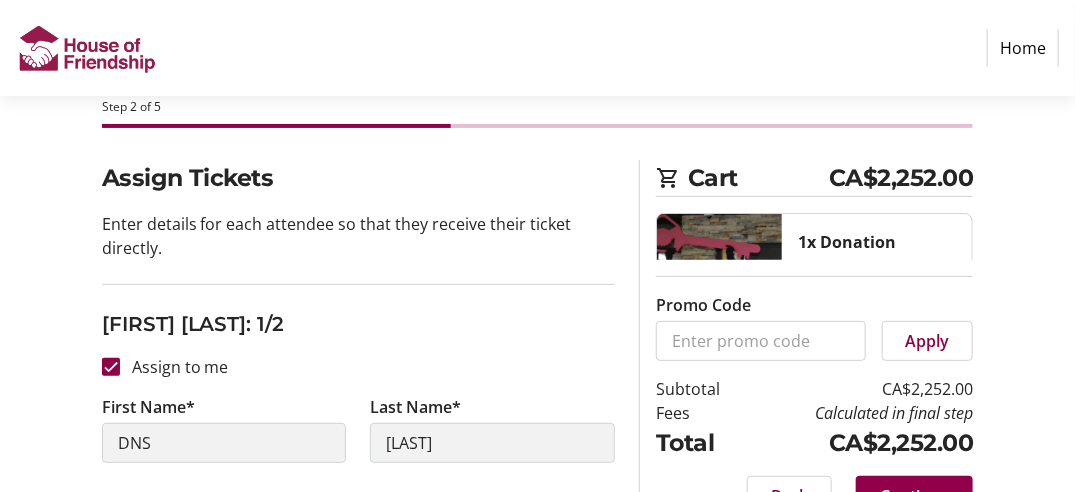 click on "First Name*" 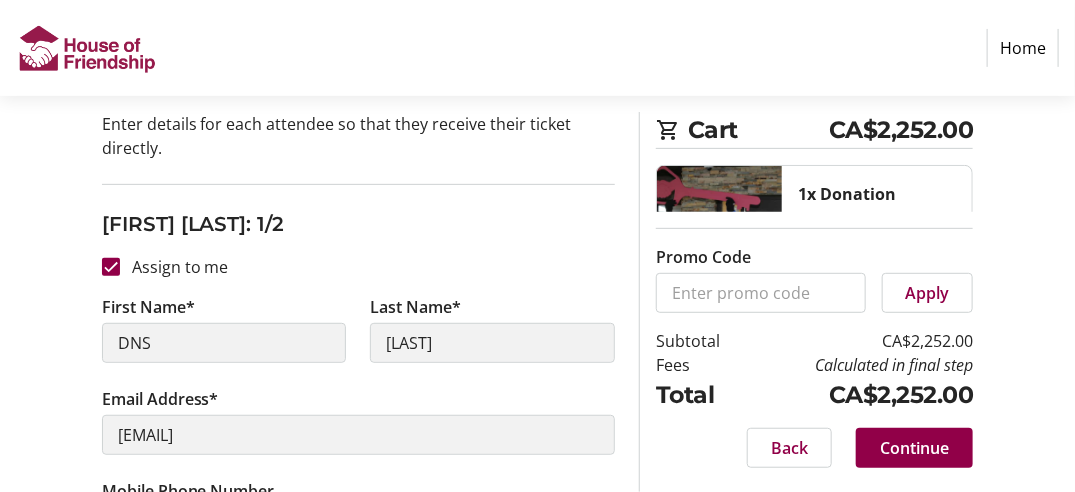 scroll, scrollTop: 300, scrollLeft: 0, axis: vertical 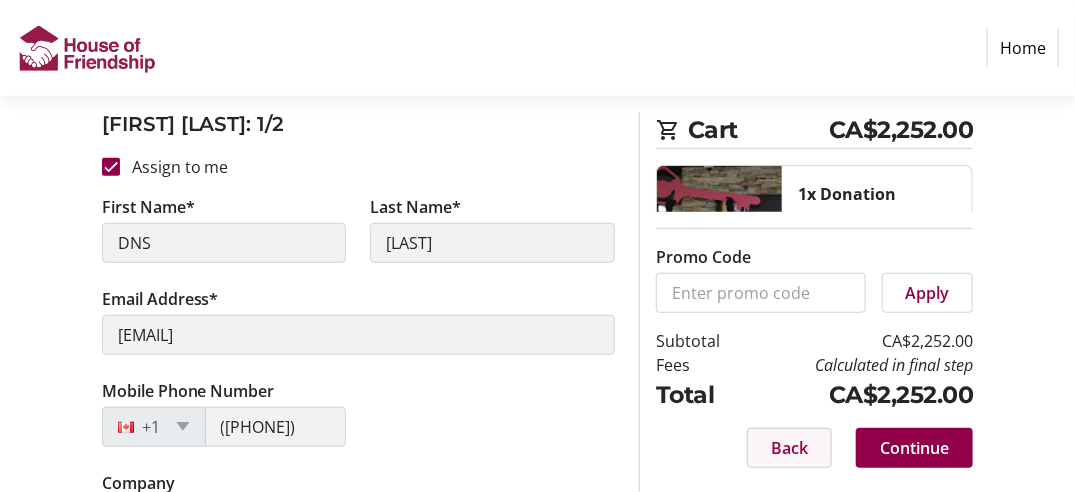 click on "Back" 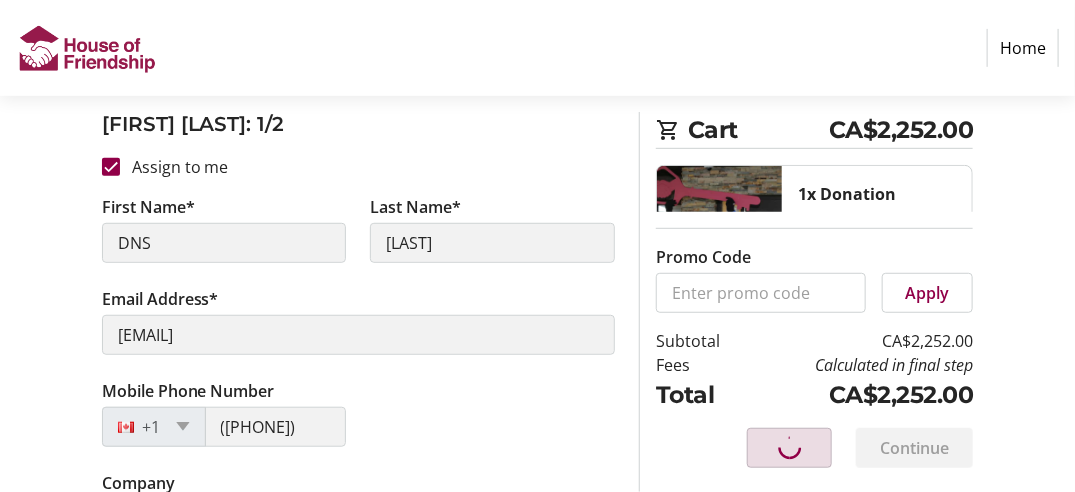 select on "ON" 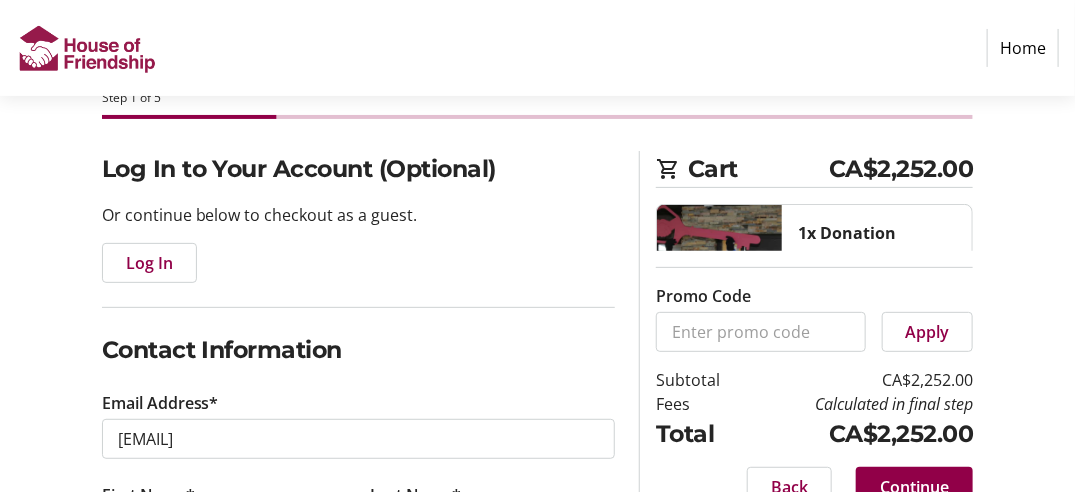 scroll, scrollTop: 200, scrollLeft: 0, axis: vertical 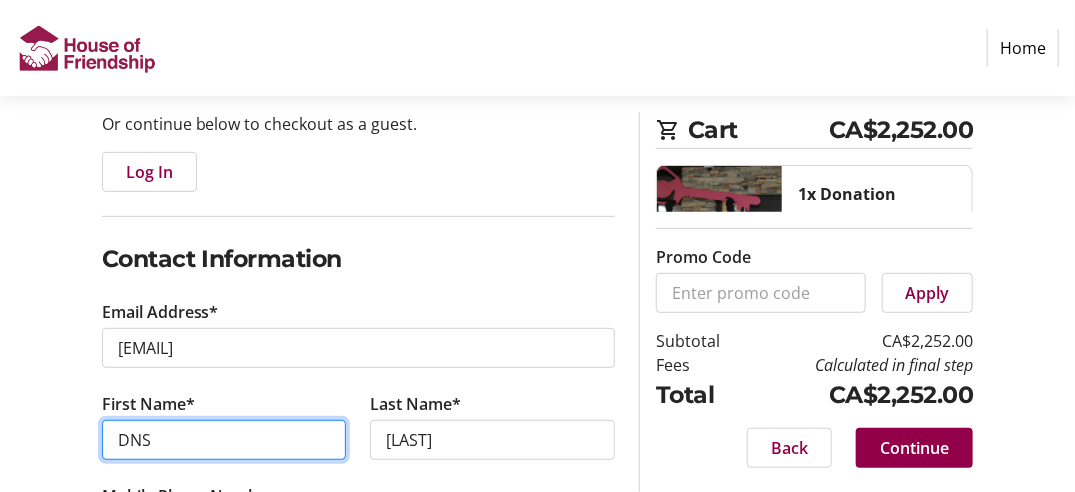 click on "DNS" at bounding box center [224, 440] 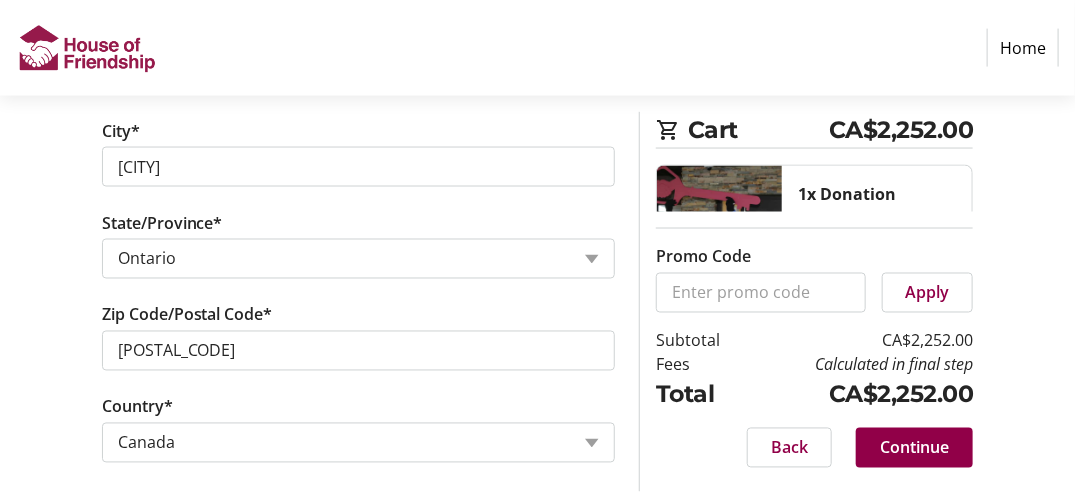 scroll, scrollTop: 1030, scrollLeft: 0, axis: vertical 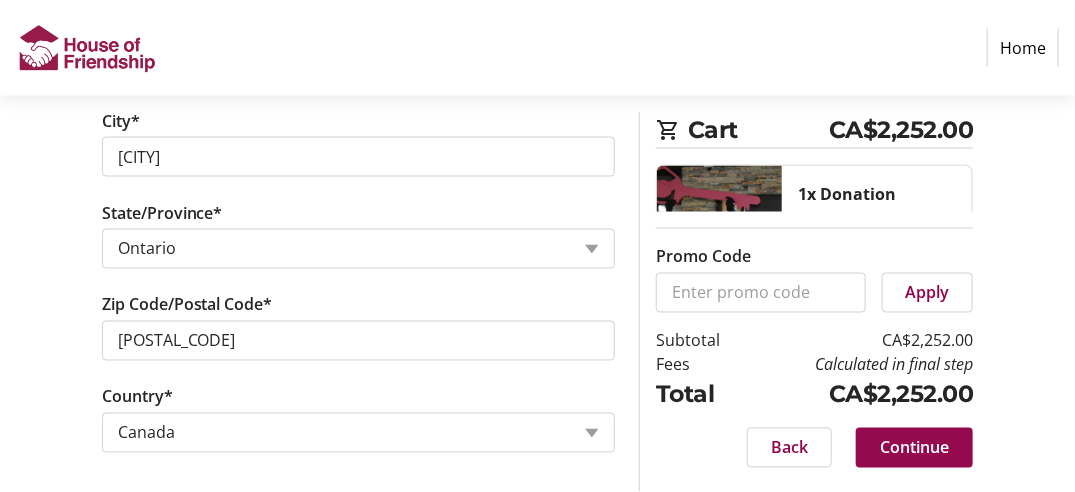 type on "[FIRST]" 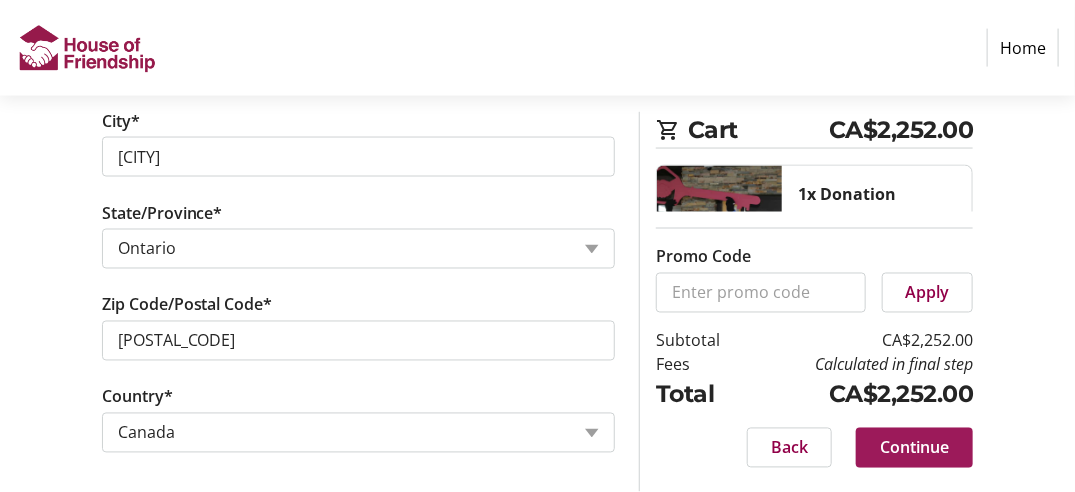 click on "Continue" 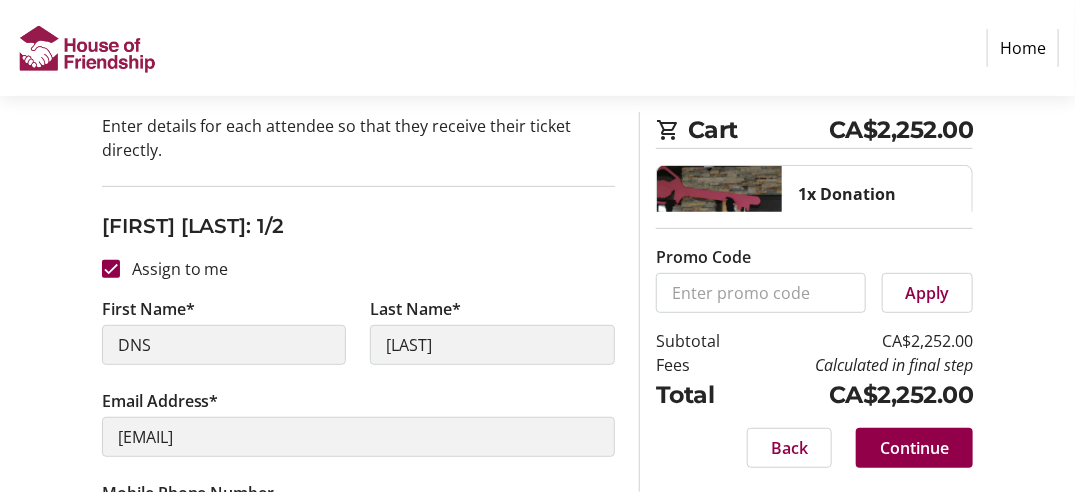 scroll, scrollTop: 200, scrollLeft: 0, axis: vertical 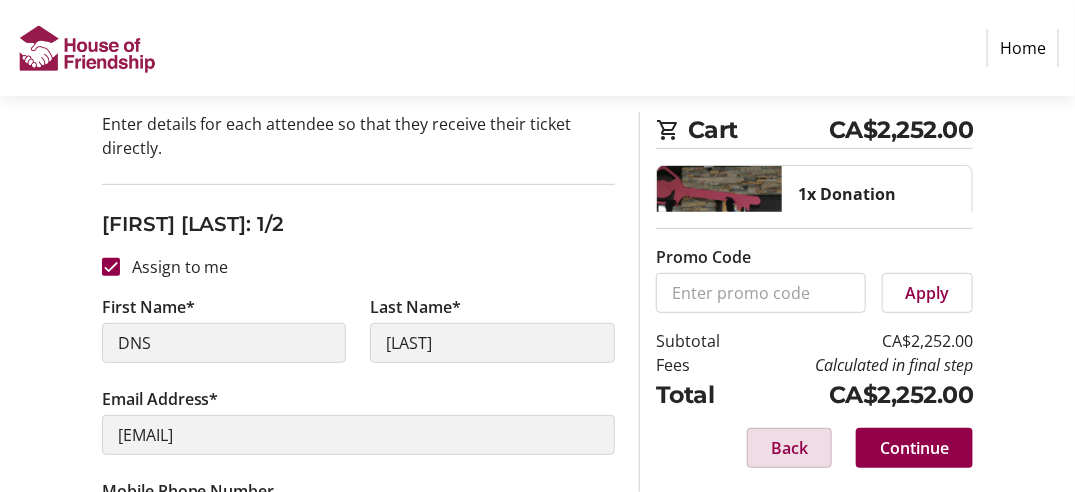 click on "Back" 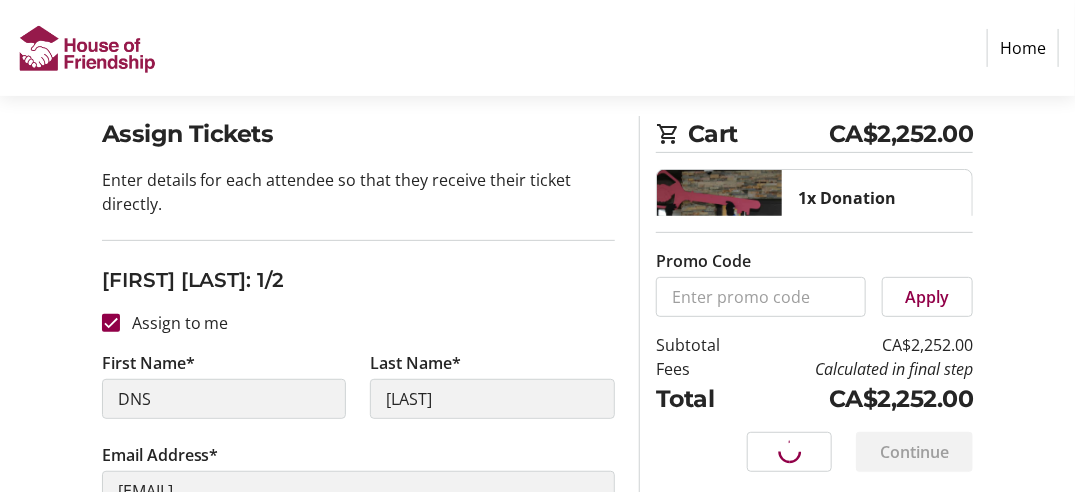select on "ON" 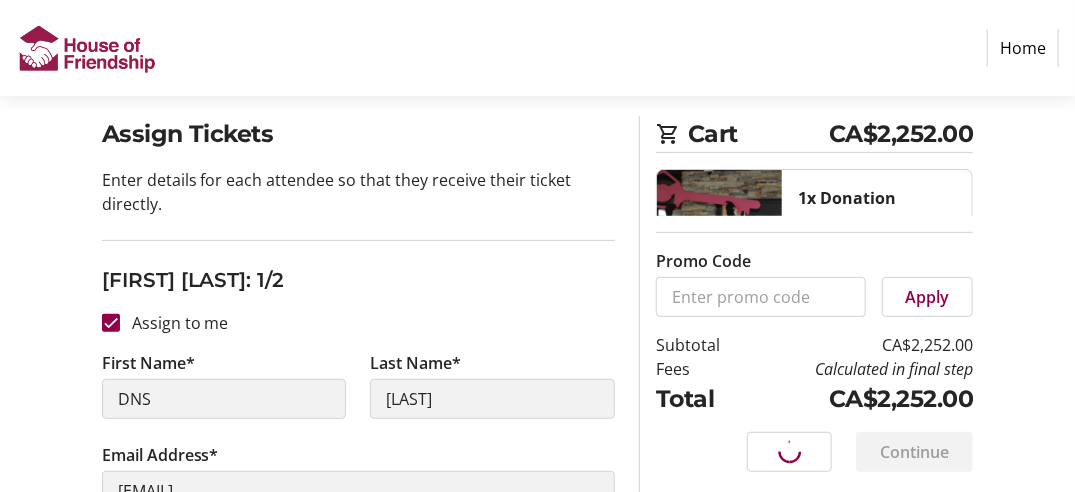 select on "CA" 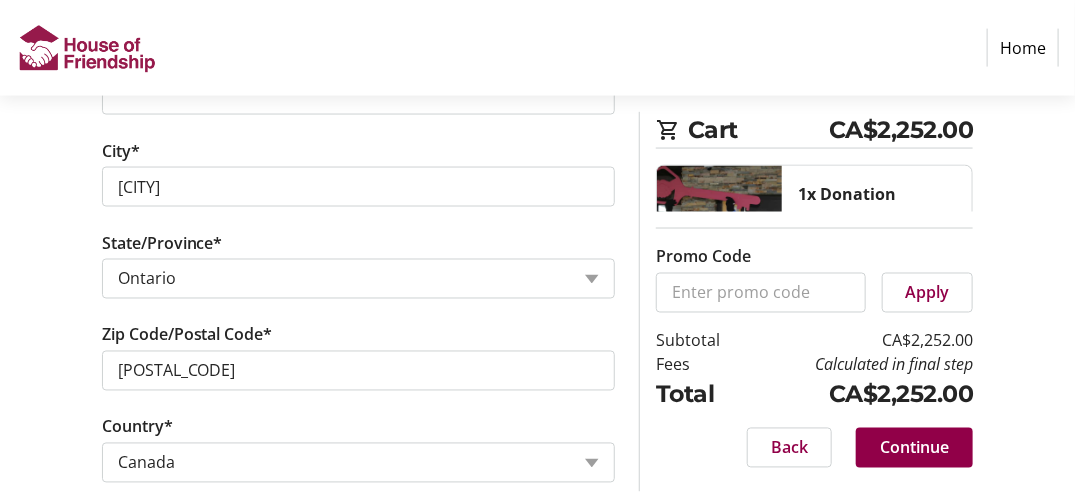 scroll, scrollTop: 1030, scrollLeft: 0, axis: vertical 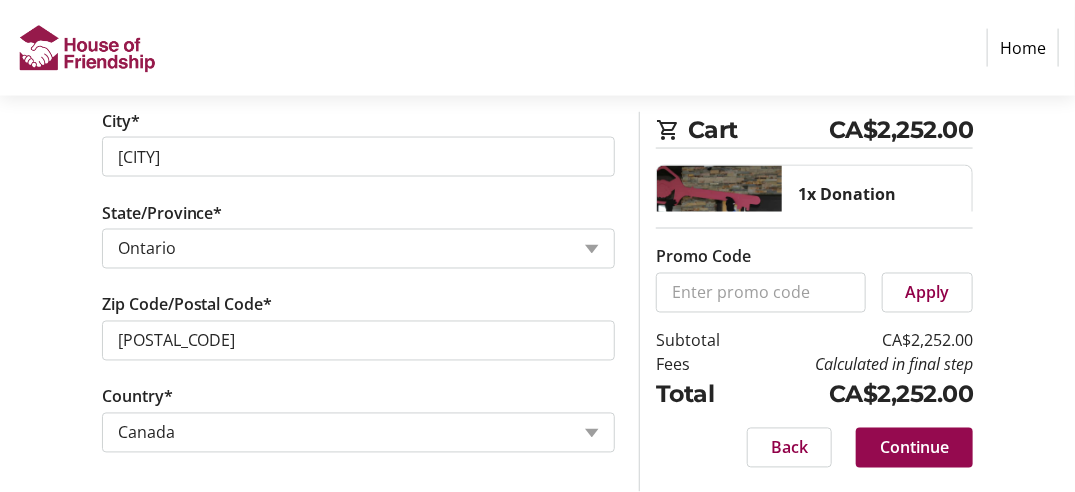 click on "Continue" 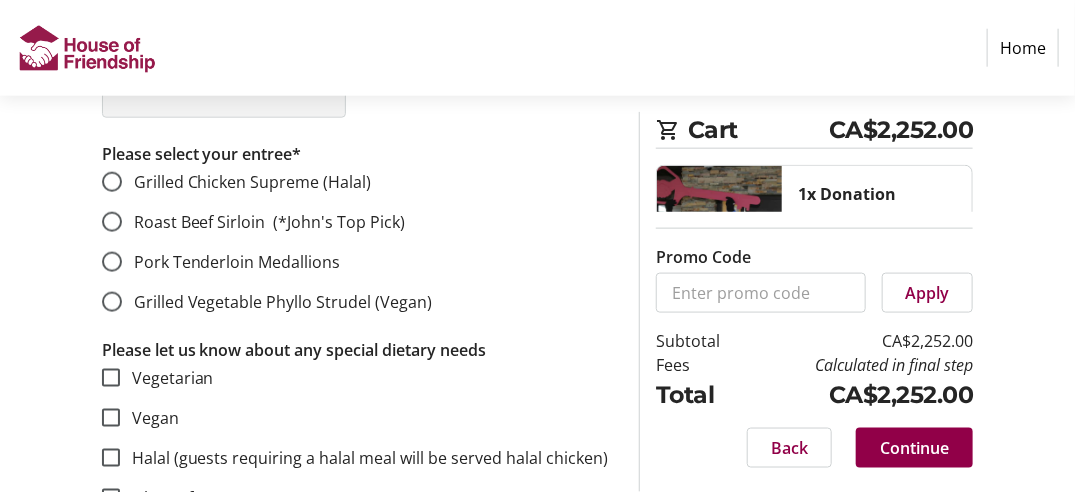 scroll, scrollTop: 694, scrollLeft: 0, axis: vertical 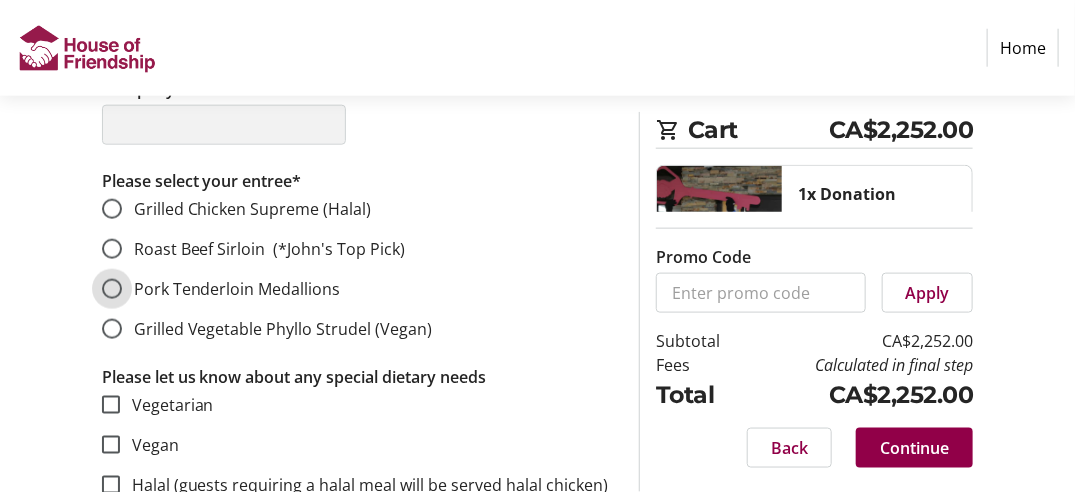 click on "Pork Tenderloin Medallions" at bounding box center [112, 289] 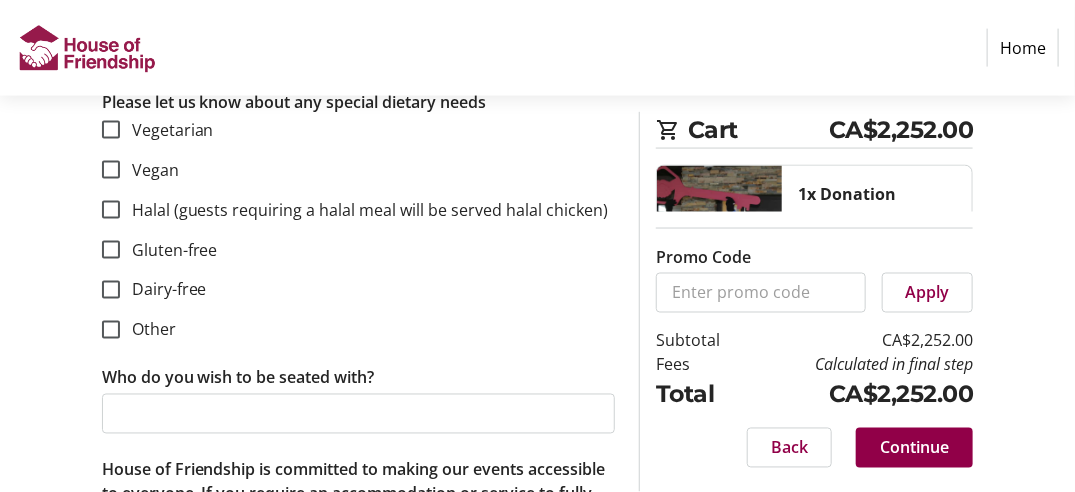 scroll, scrollTop: 994, scrollLeft: 0, axis: vertical 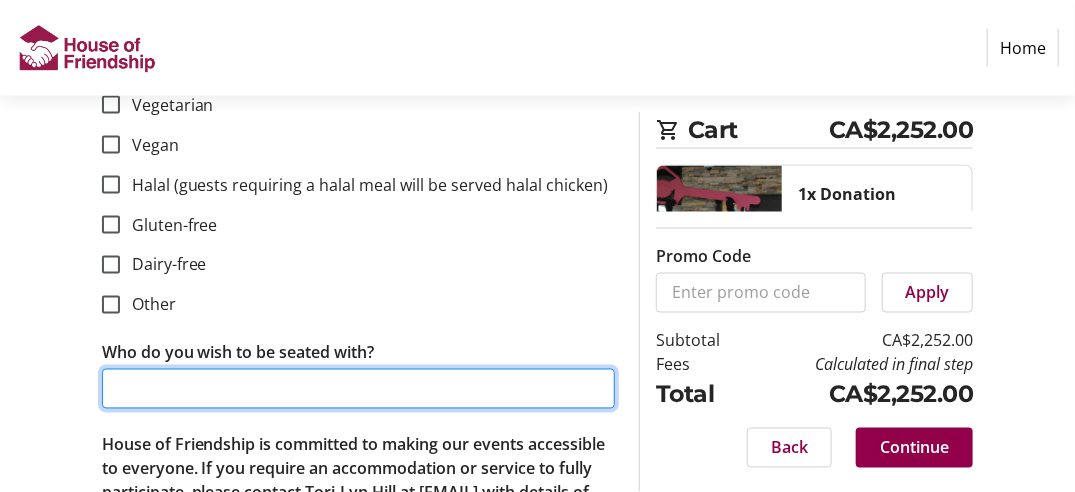 click on "Who do you wish to be seated with?" at bounding box center (359, 389) 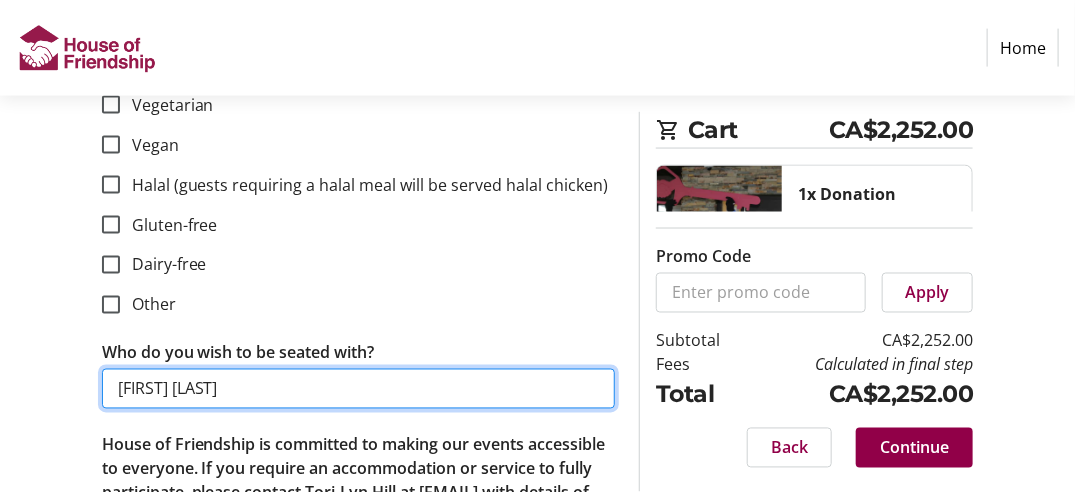 scroll, scrollTop: 1194, scrollLeft: 0, axis: vertical 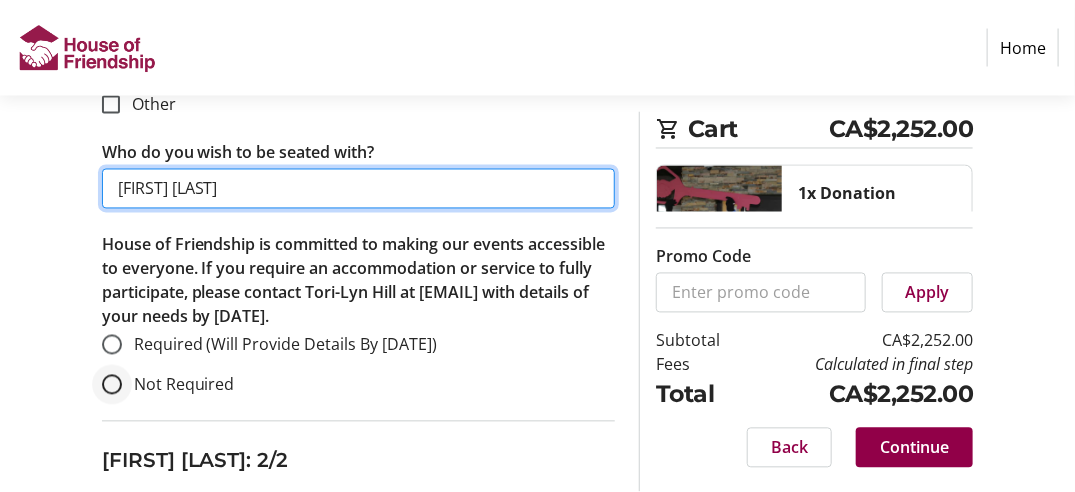 type on "[FIRST] [LAST]" 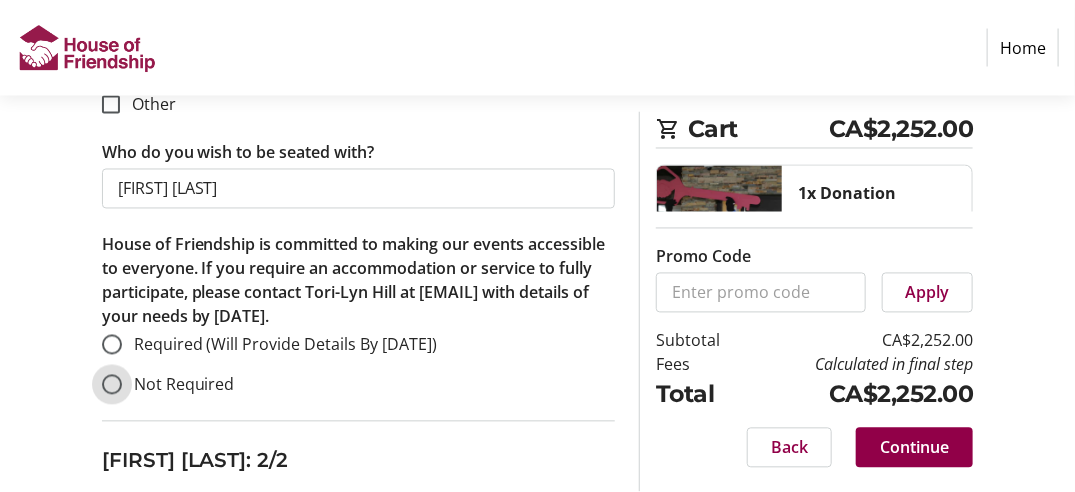 click on "Not Required" at bounding box center (112, 385) 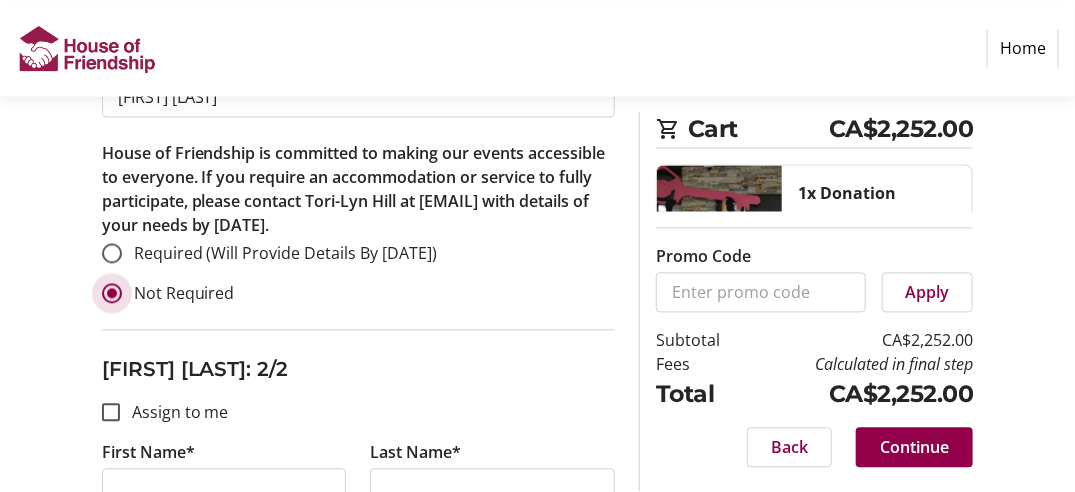 scroll, scrollTop: 1394, scrollLeft: 0, axis: vertical 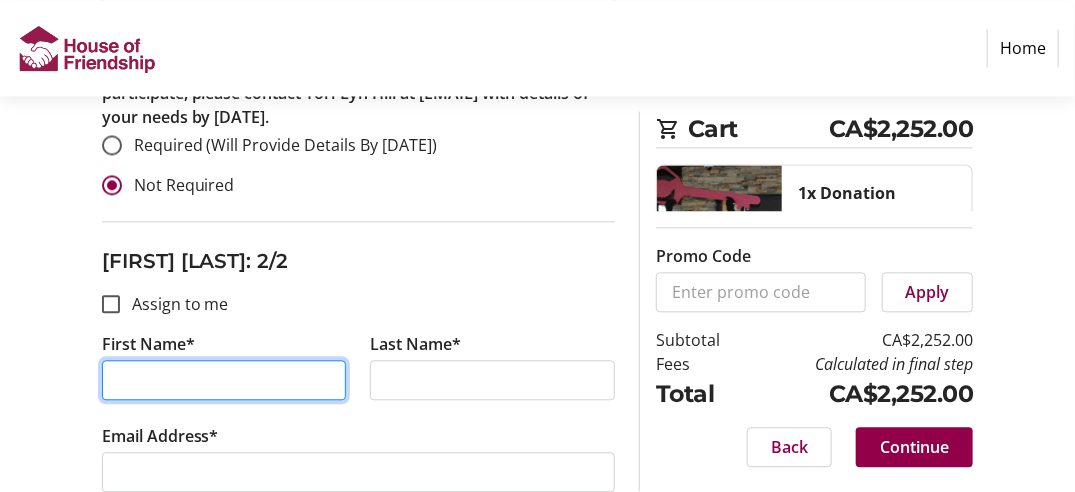 click on "First Name*" at bounding box center [224, 380] 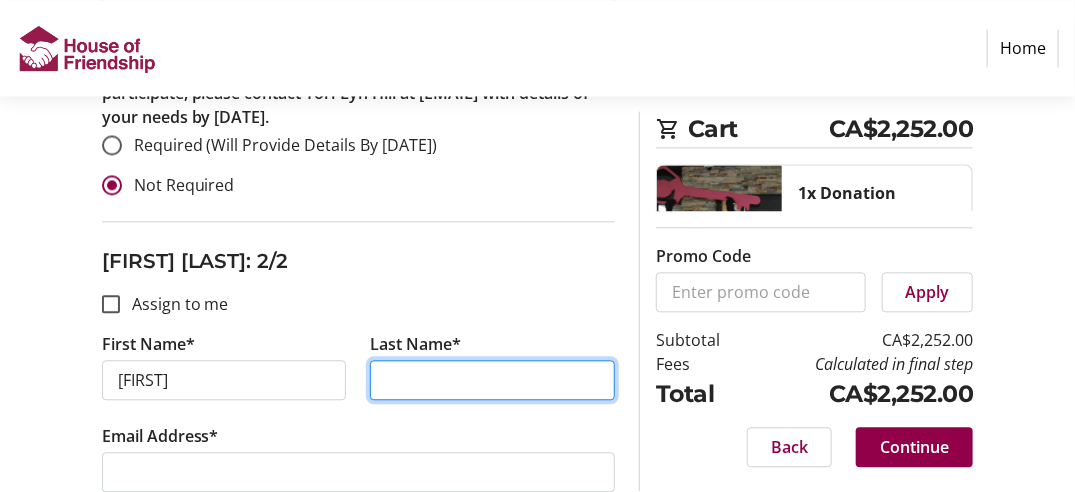 type on "[LAST]" 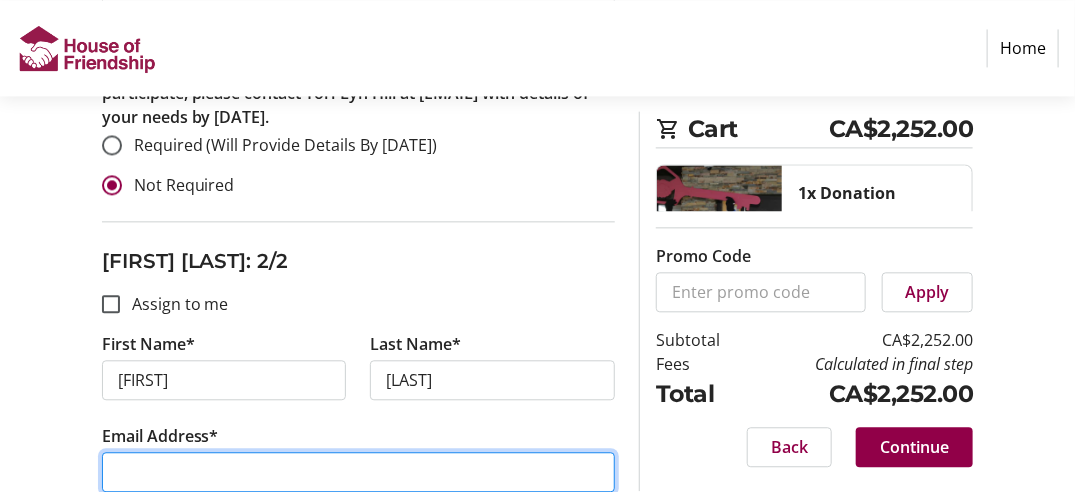 type on "[EMAIL]" 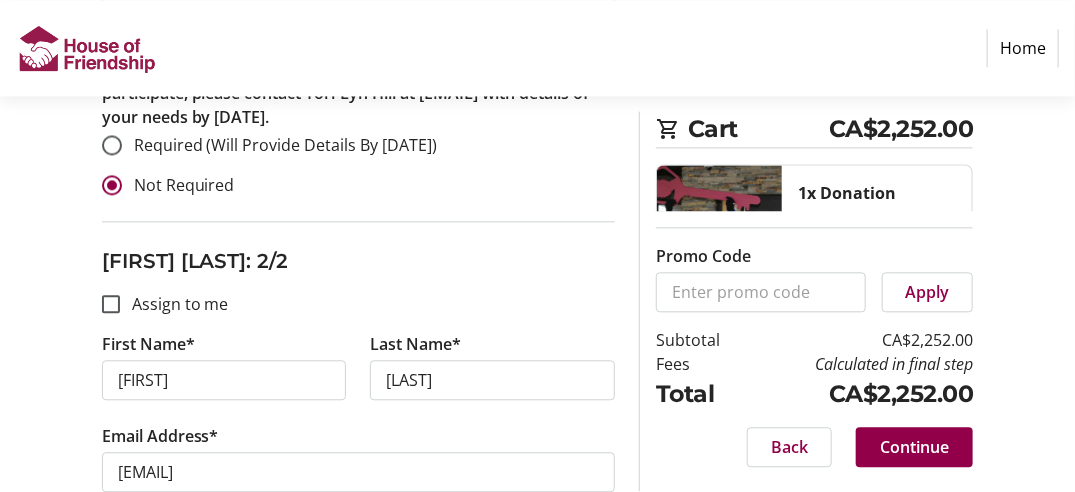 type on "([PHONE])" 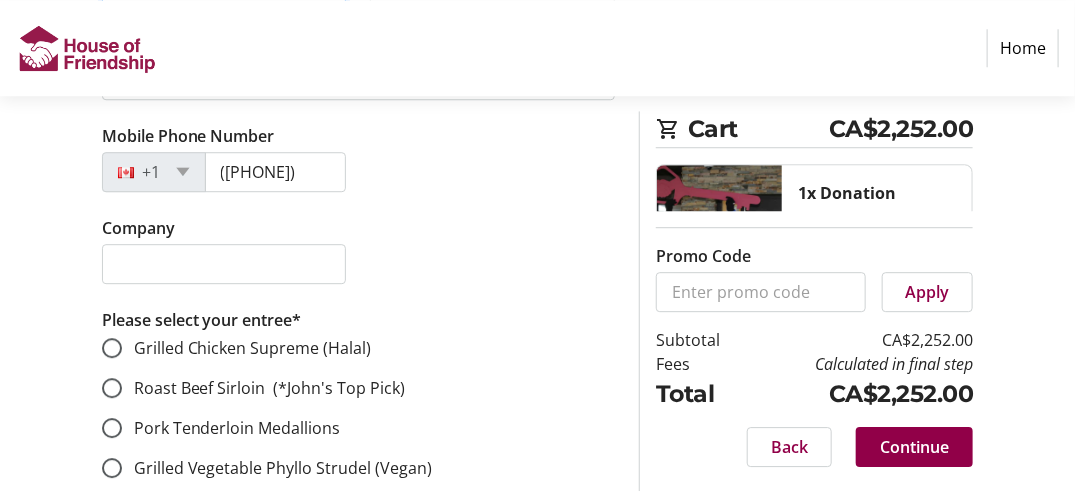 scroll, scrollTop: 1894, scrollLeft: 0, axis: vertical 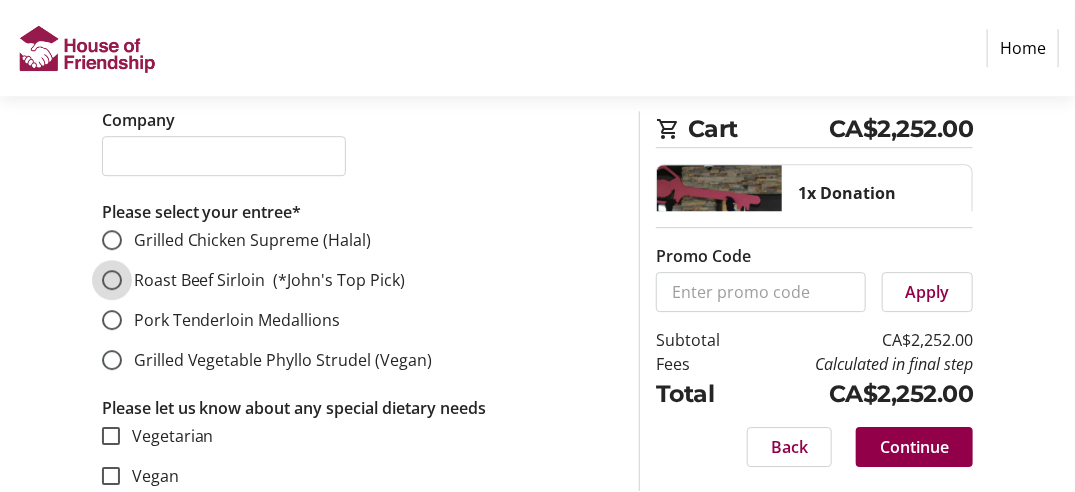 click on "Roast Beef Sirloin  (*John's Top Pick)" at bounding box center (112, 280) 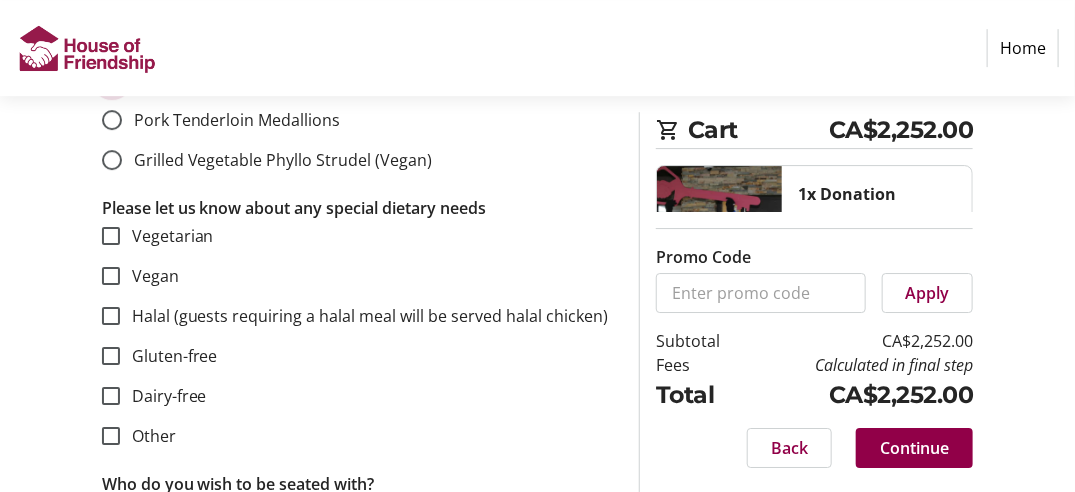 scroll, scrollTop: 2194, scrollLeft: 0, axis: vertical 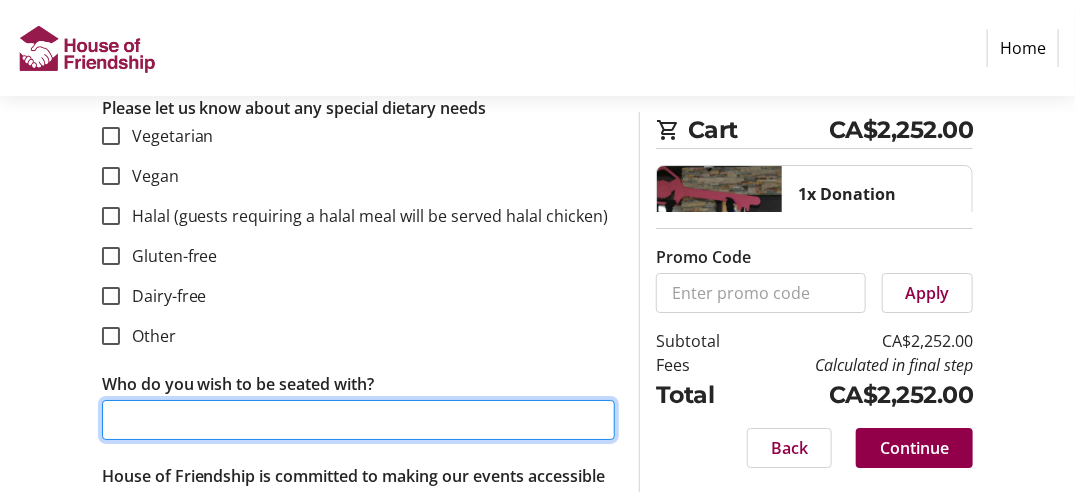 click on "Who do you wish to be seated with?" at bounding box center (359, 420) 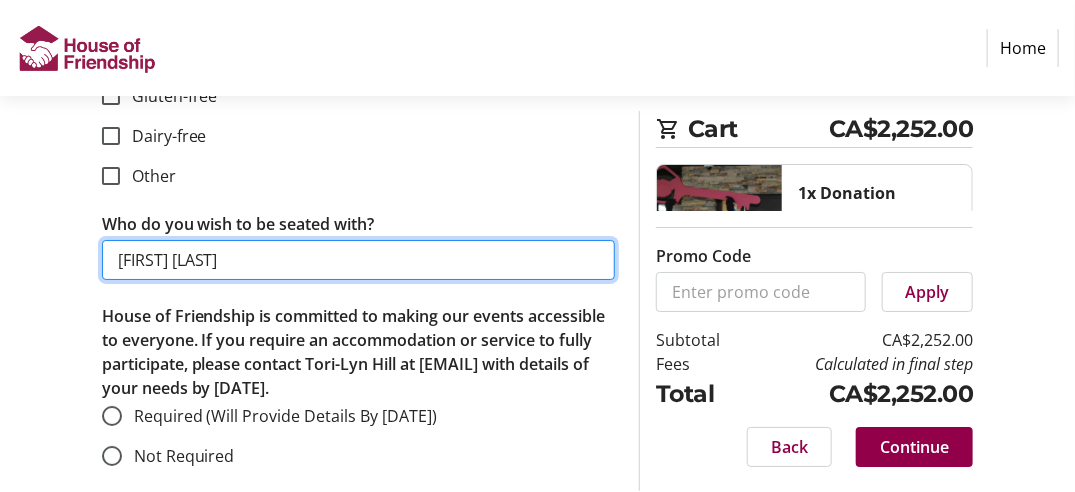 scroll, scrollTop: 2394, scrollLeft: 0, axis: vertical 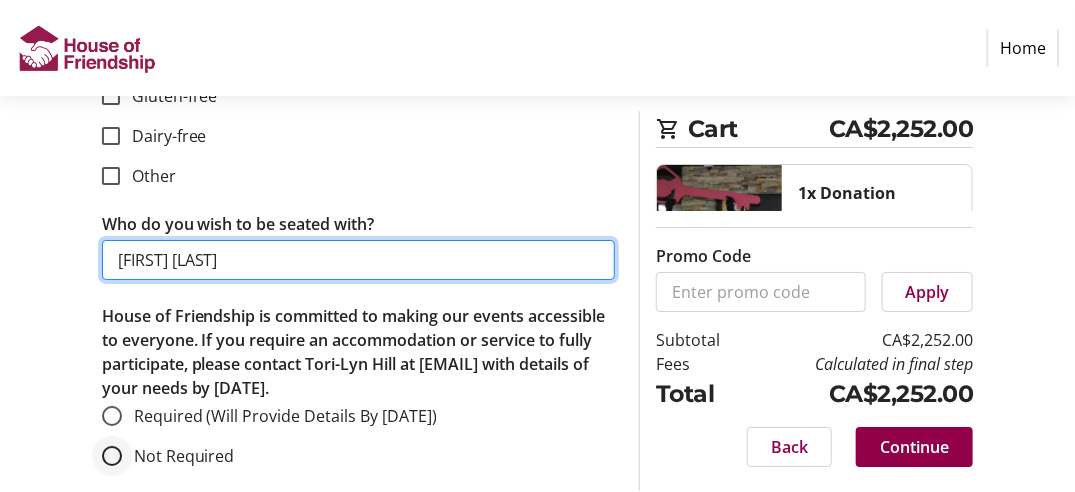 type on "[FIRST] [LAST]" 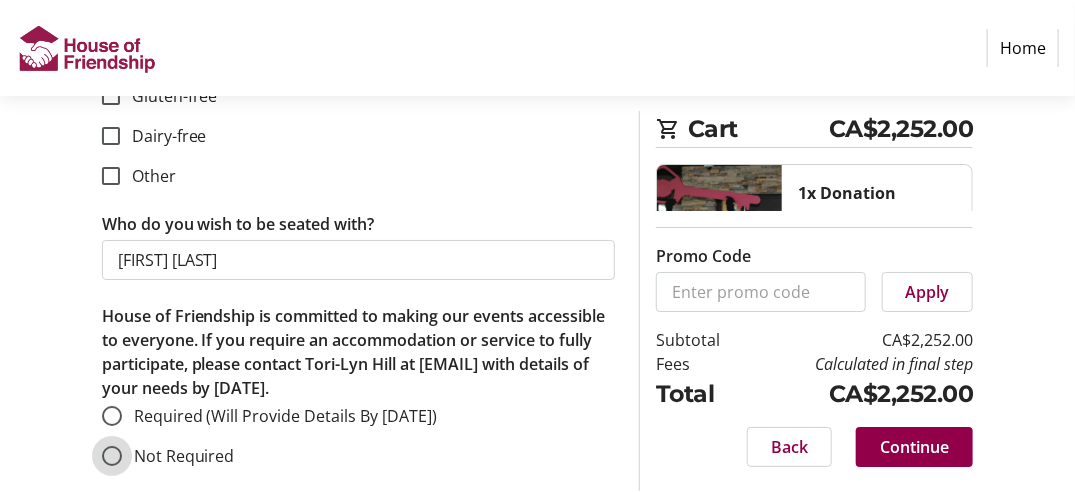 click on "Not Required" at bounding box center (112, 456) 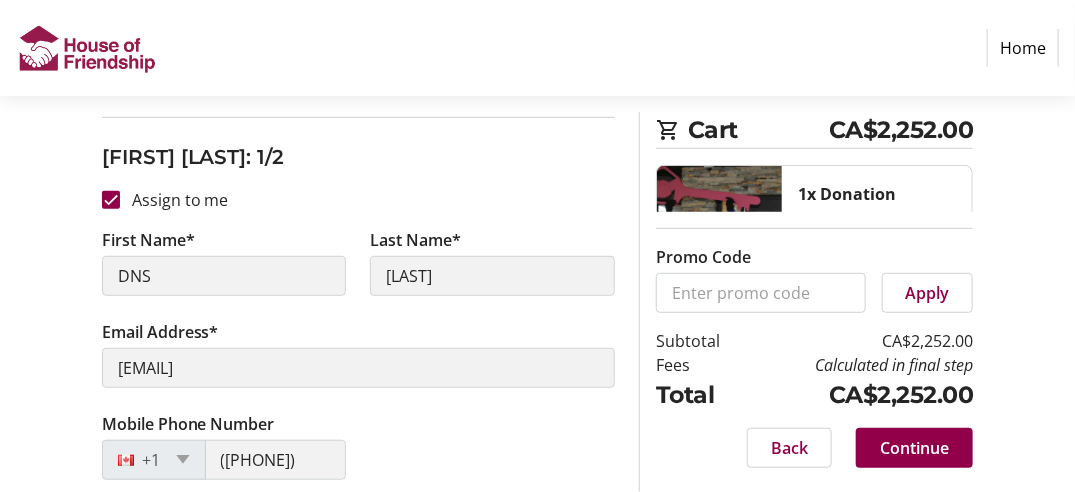 scroll, scrollTop: 294, scrollLeft: 0, axis: vertical 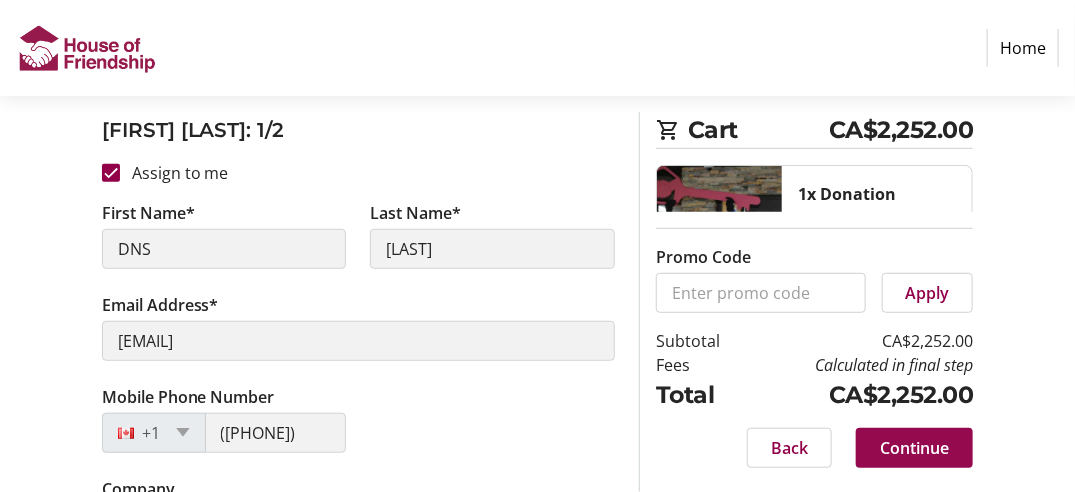 click on "Continue" 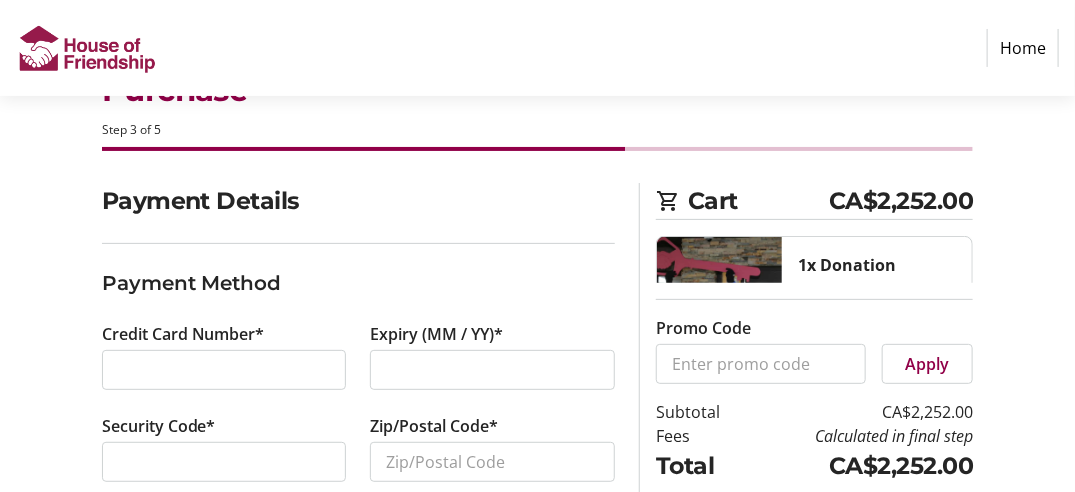 scroll, scrollTop: 100, scrollLeft: 0, axis: vertical 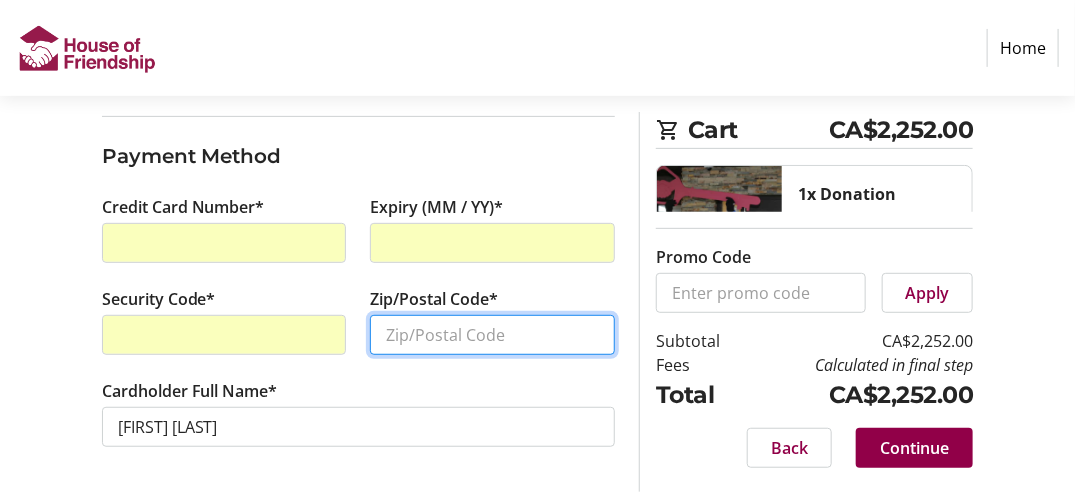 click on "Zip/Postal Code*" at bounding box center (492, 335) 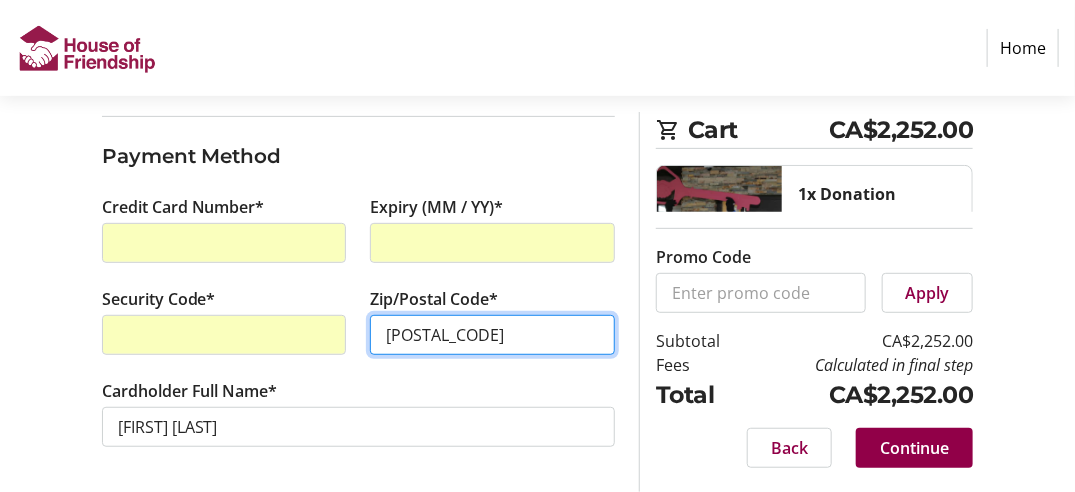 type on "[POSTAL_CODE]" 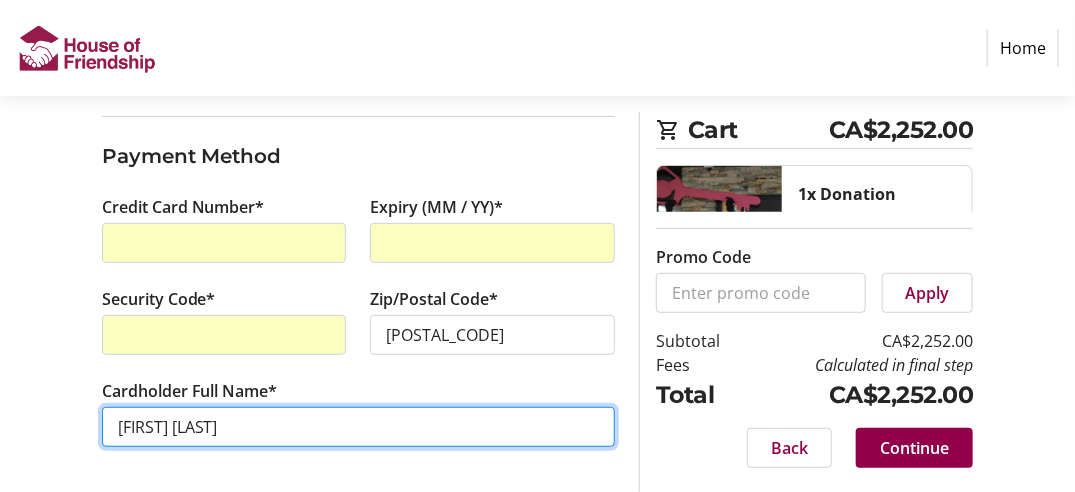 click on "[FIRST] [LAST]" at bounding box center (359, 427) 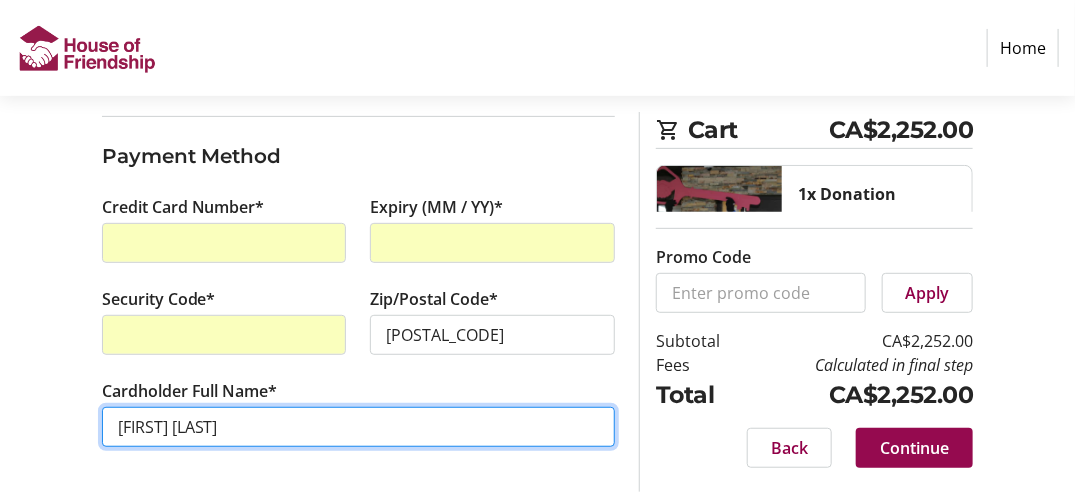 type on "[FIRST] [LAST]" 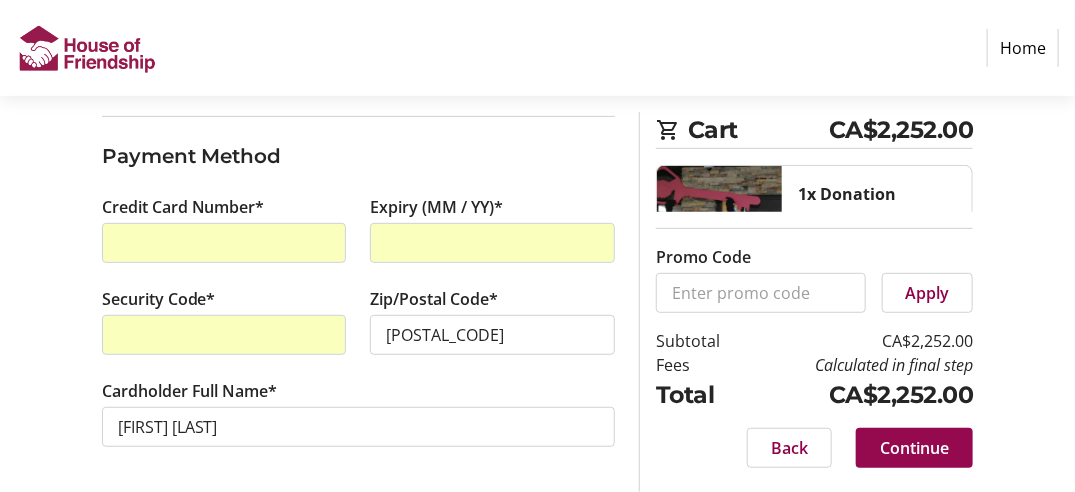 click on "Continue" 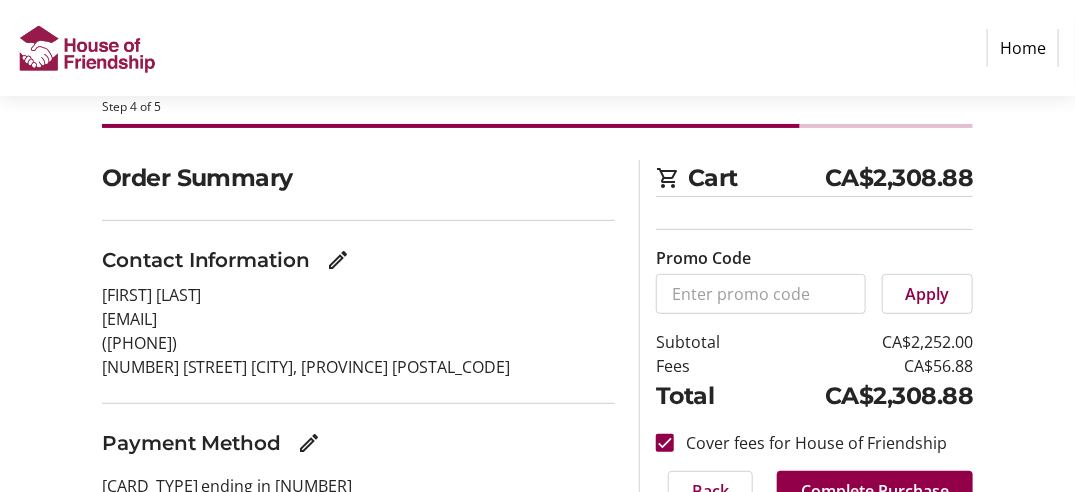 scroll, scrollTop: 200, scrollLeft: 0, axis: vertical 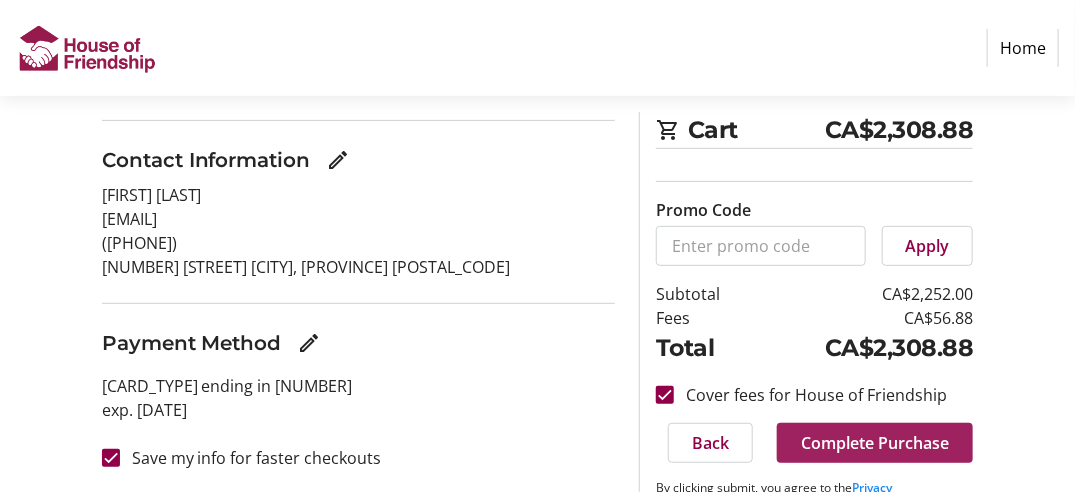 click on "Complete Purchase" 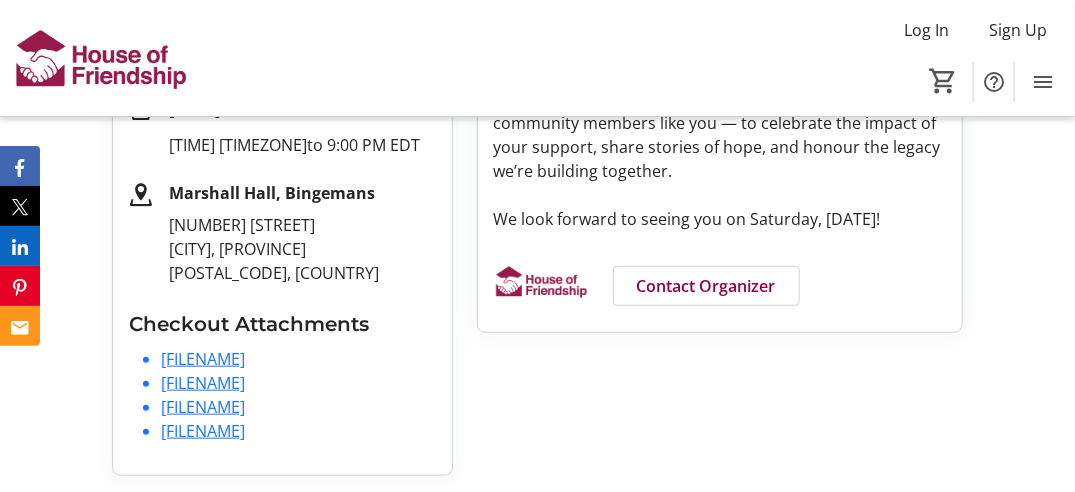 scroll, scrollTop: 639, scrollLeft: 0, axis: vertical 